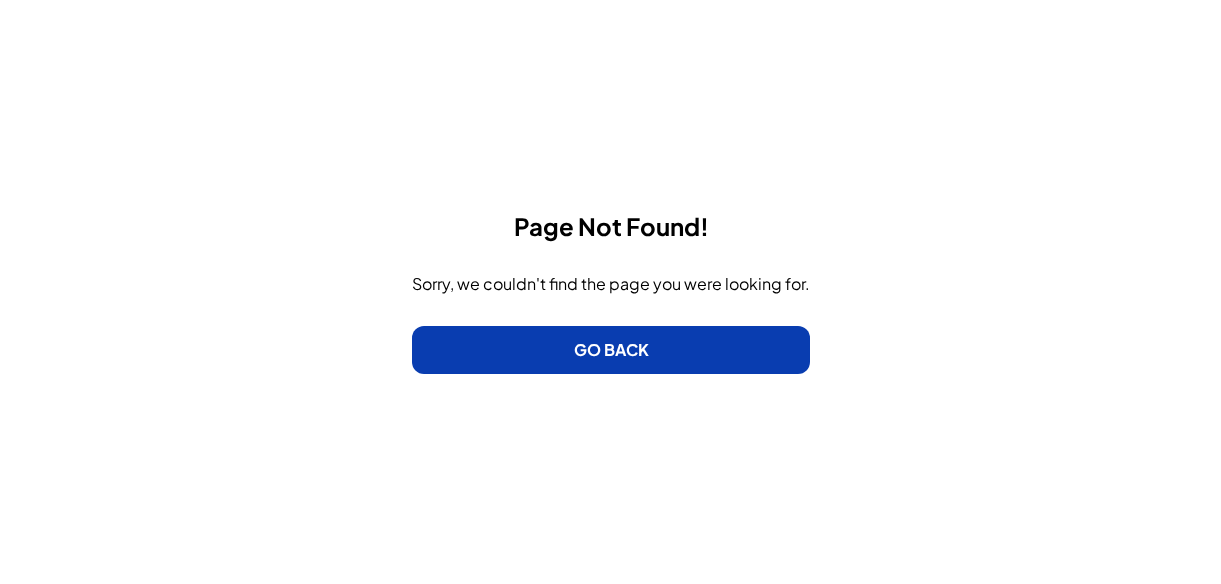 scroll, scrollTop: 0, scrollLeft: 0, axis: both 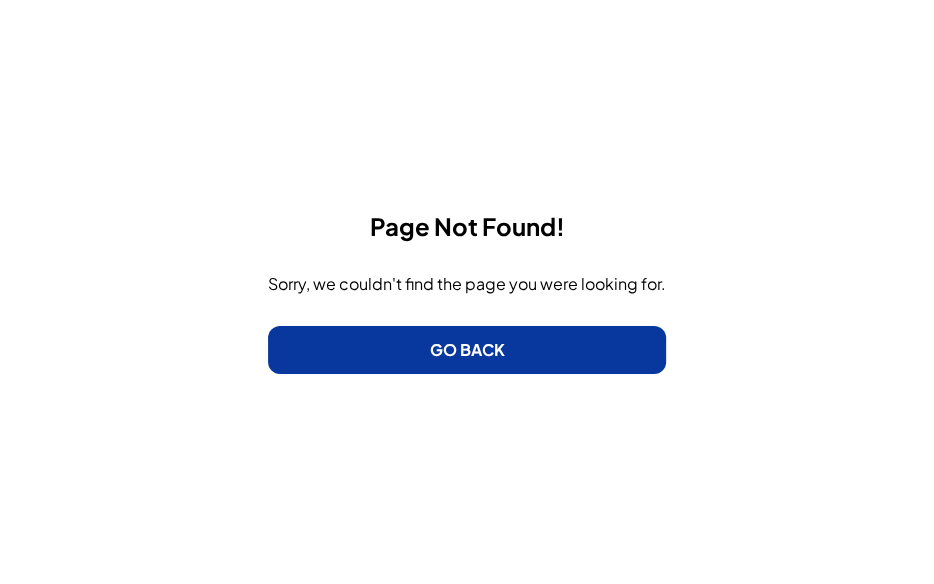 click on "GO BACK" at bounding box center [467, 350] 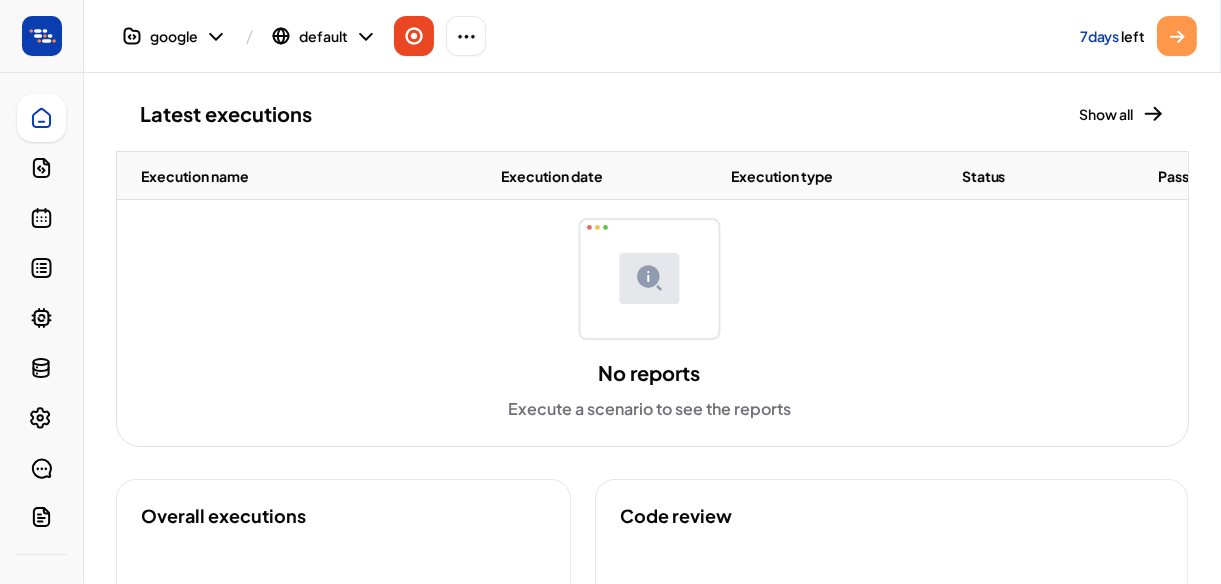 scroll, scrollTop: 0, scrollLeft: 0, axis: both 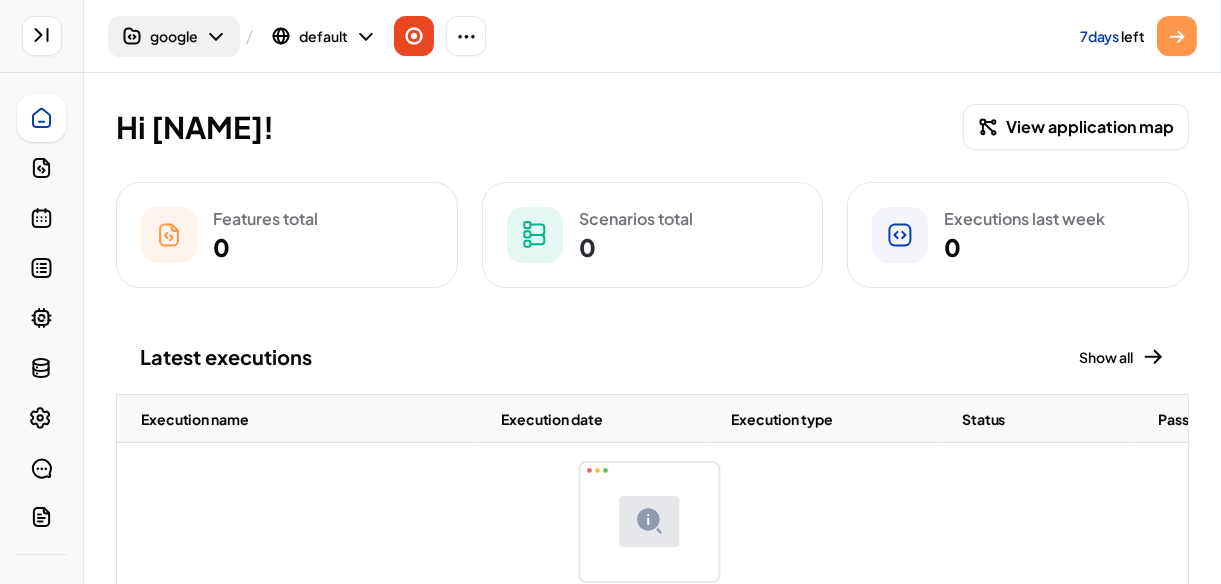click on "google" at bounding box center [174, 36] 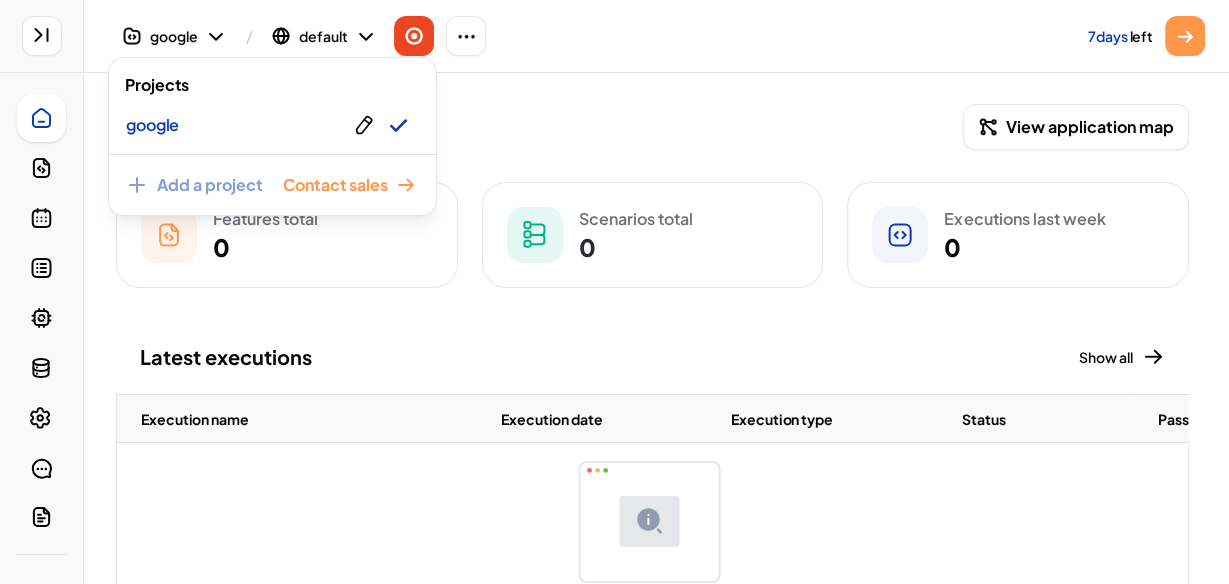 click at bounding box center [614, 292] 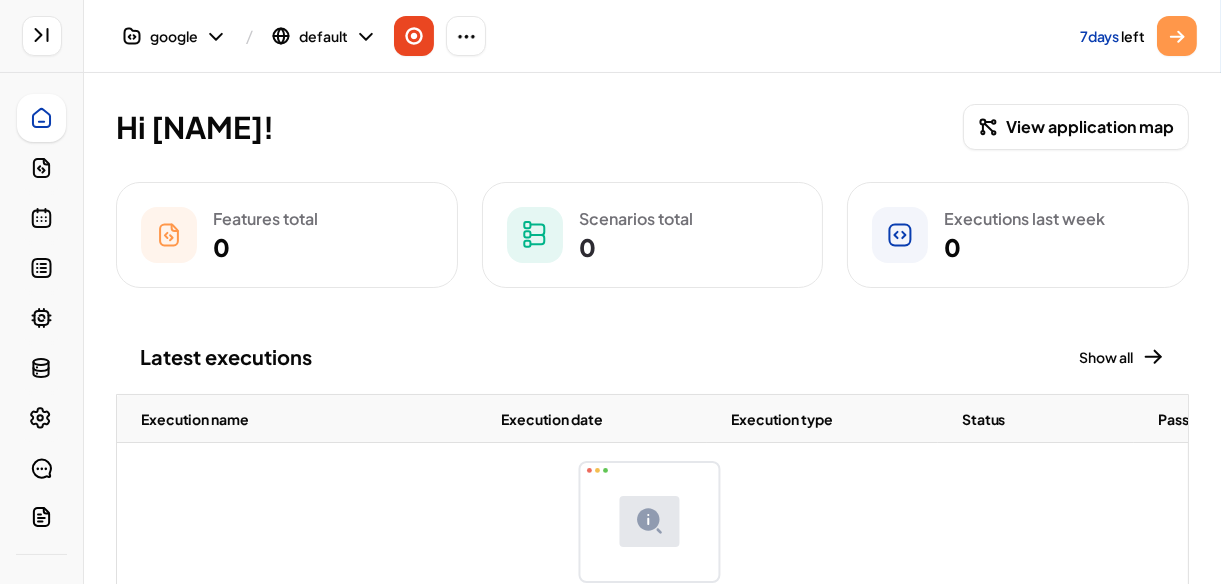 click 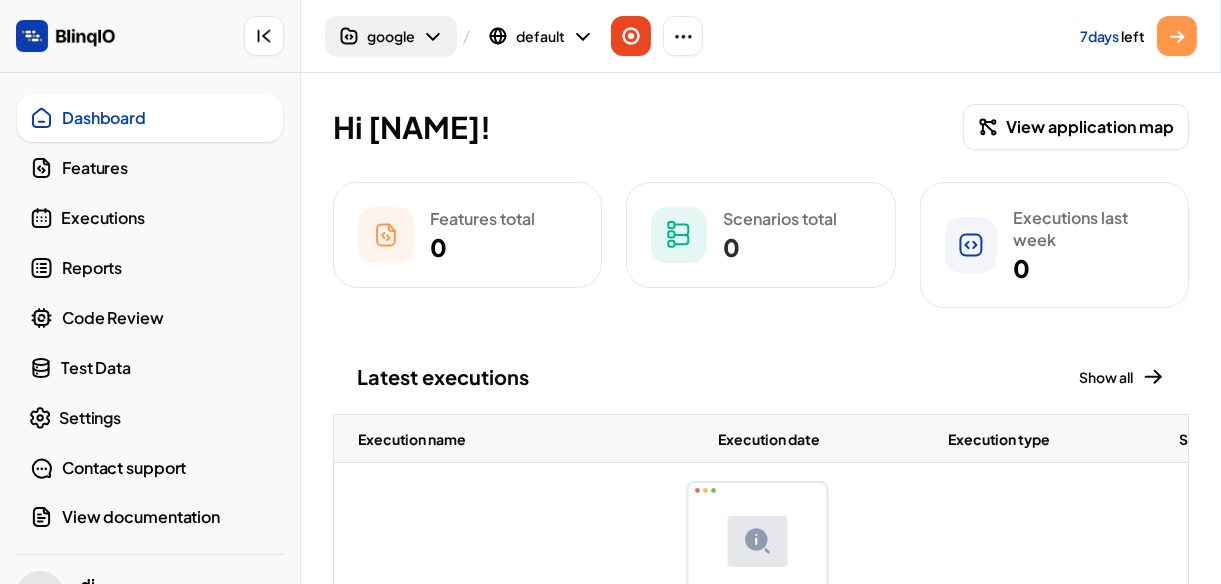 click on "google" at bounding box center [391, 36] 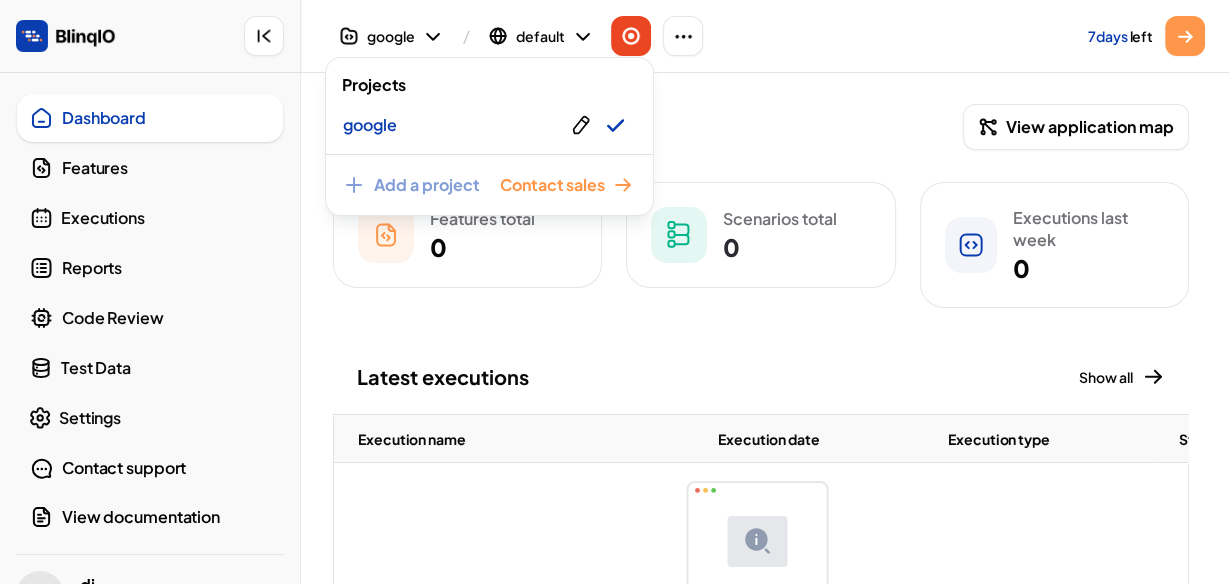 click at bounding box center [614, 292] 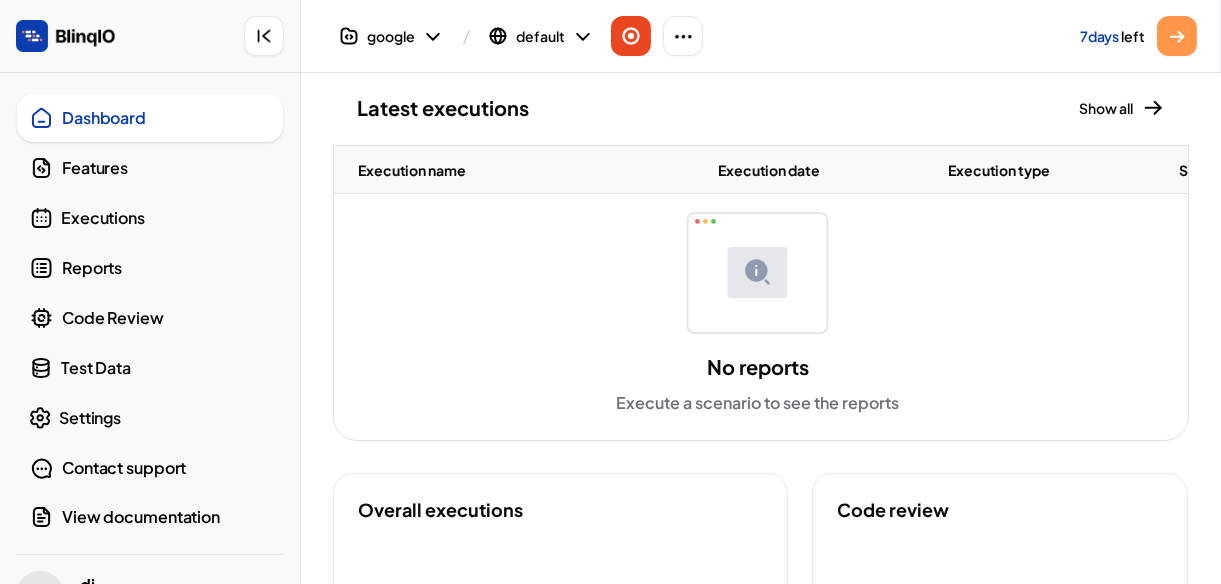 scroll, scrollTop: 277, scrollLeft: 0, axis: vertical 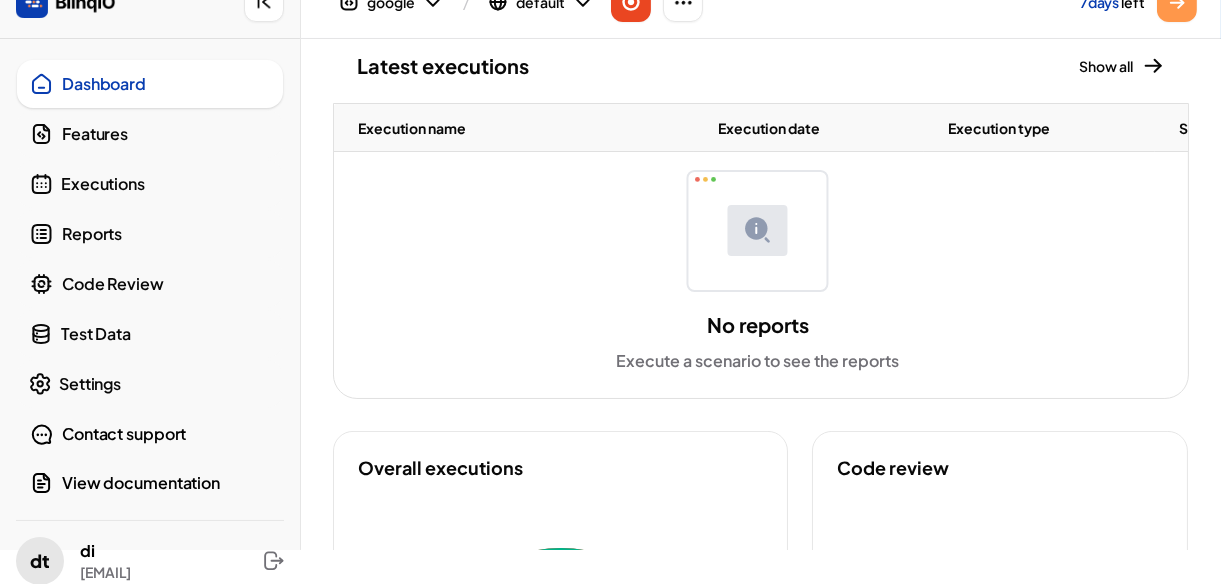 click 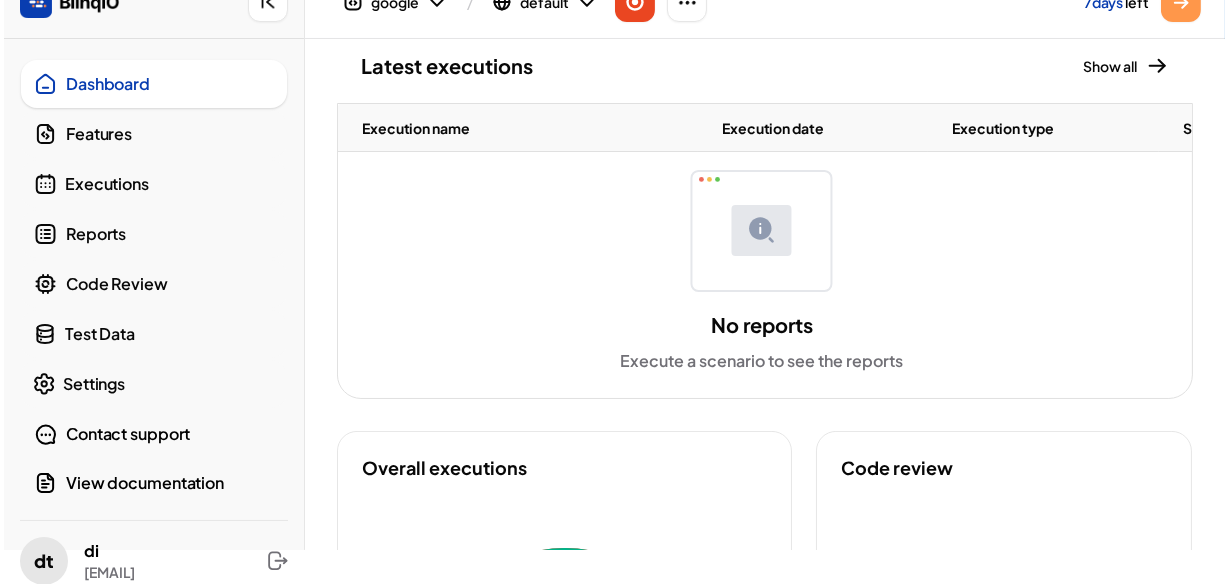 scroll, scrollTop: 0, scrollLeft: 0, axis: both 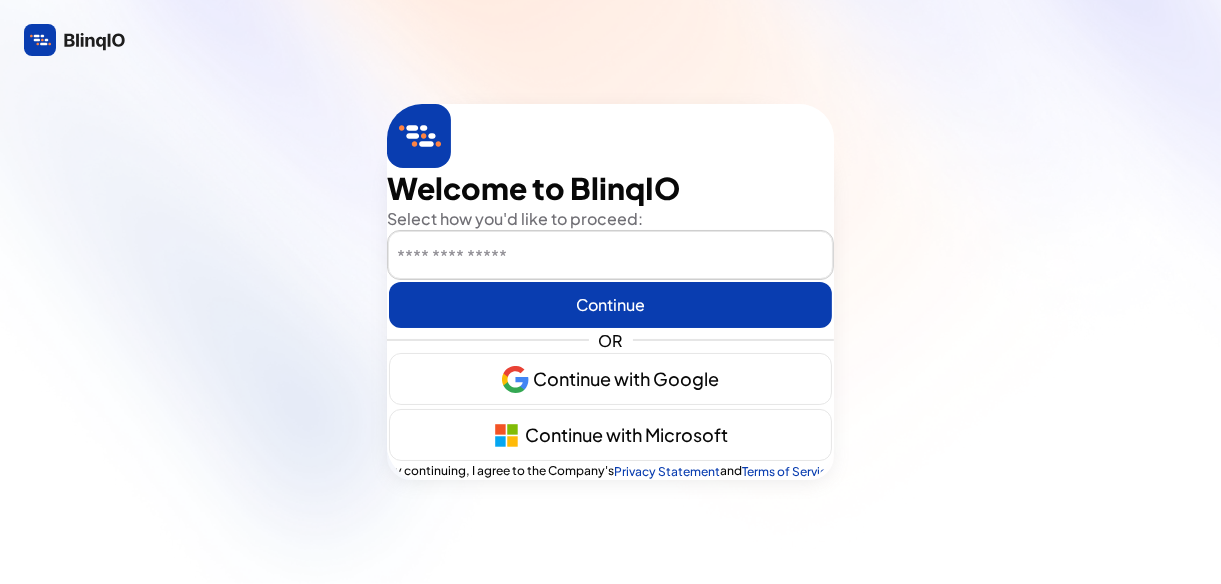 drag, startPoint x: 453, startPoint y: 258, endPoint x: 414, endPoint y: 256, distance: 39.051247 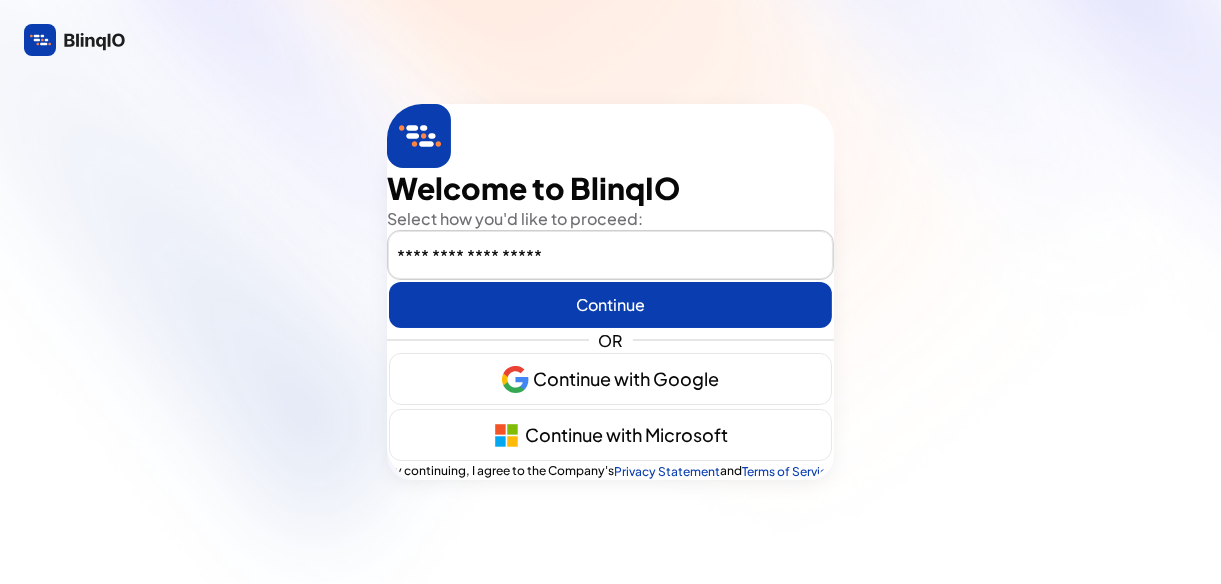 type on "**********" 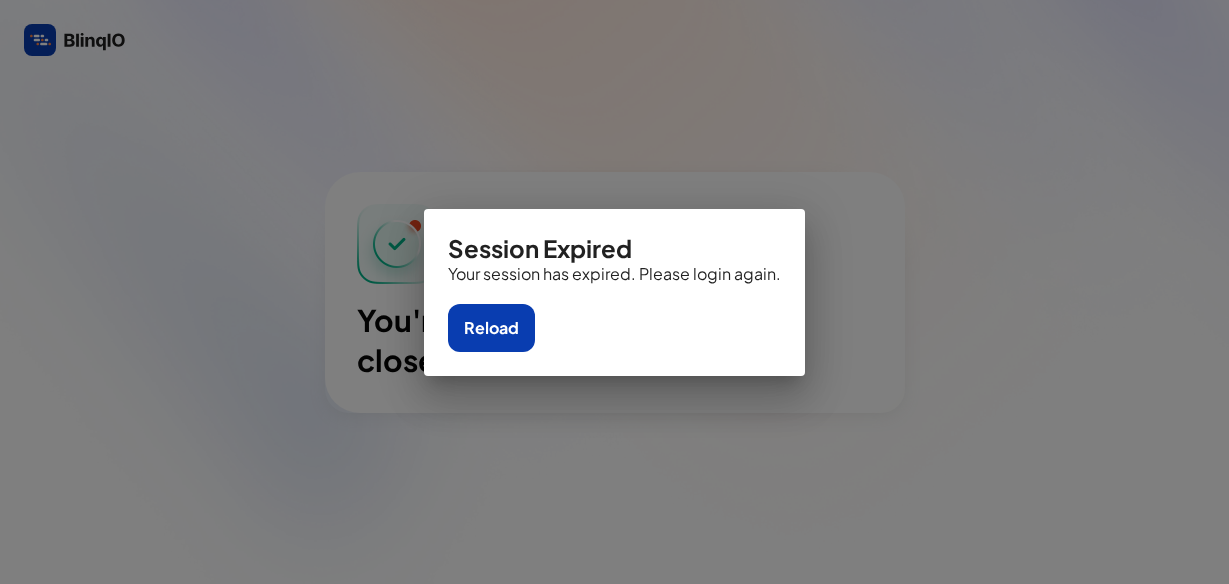 scroll, scrollTop: 0, scrollLeft: 0, axis: both 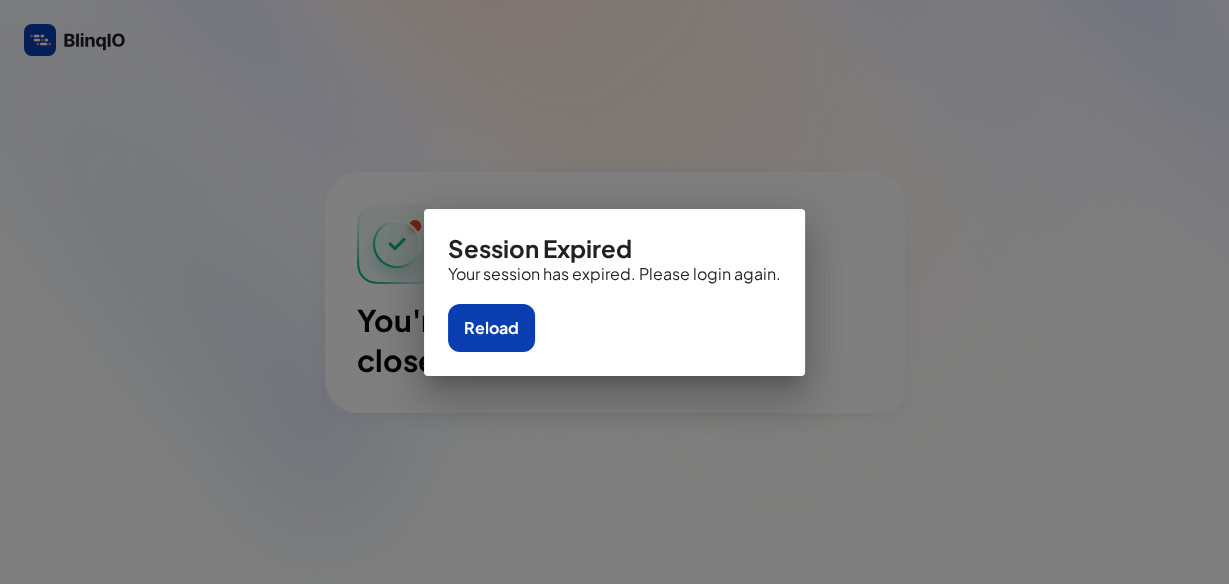 click on "Session Expired Your session has expired. Please login again. Reload" at bounding box center [614, 292] 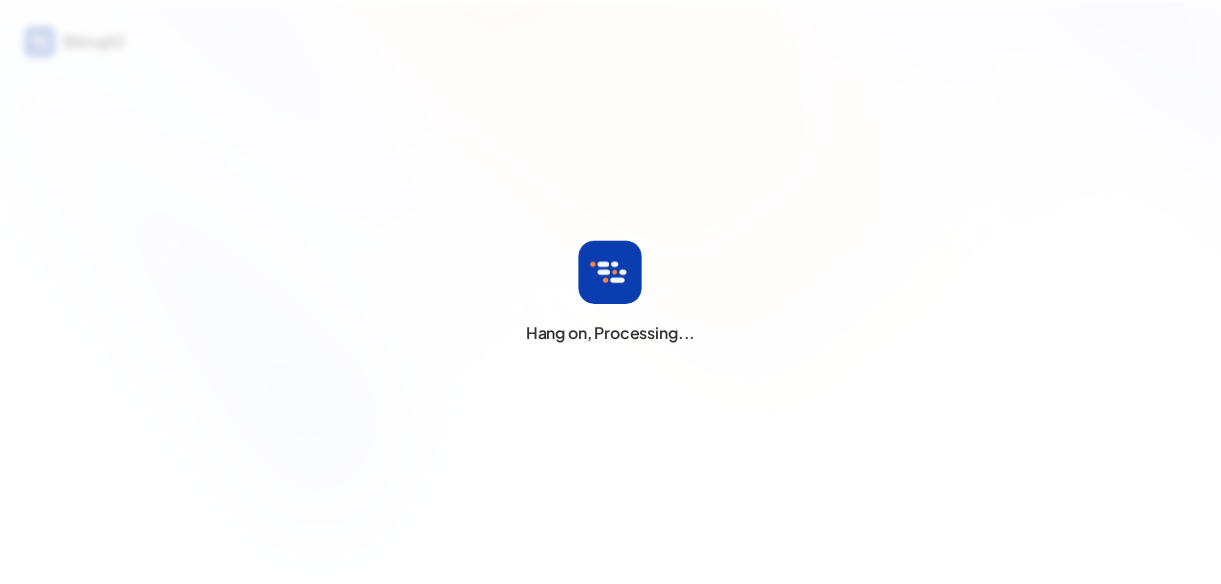 scroll, scrollTop: 0, scrollLeft: 0, axis: both 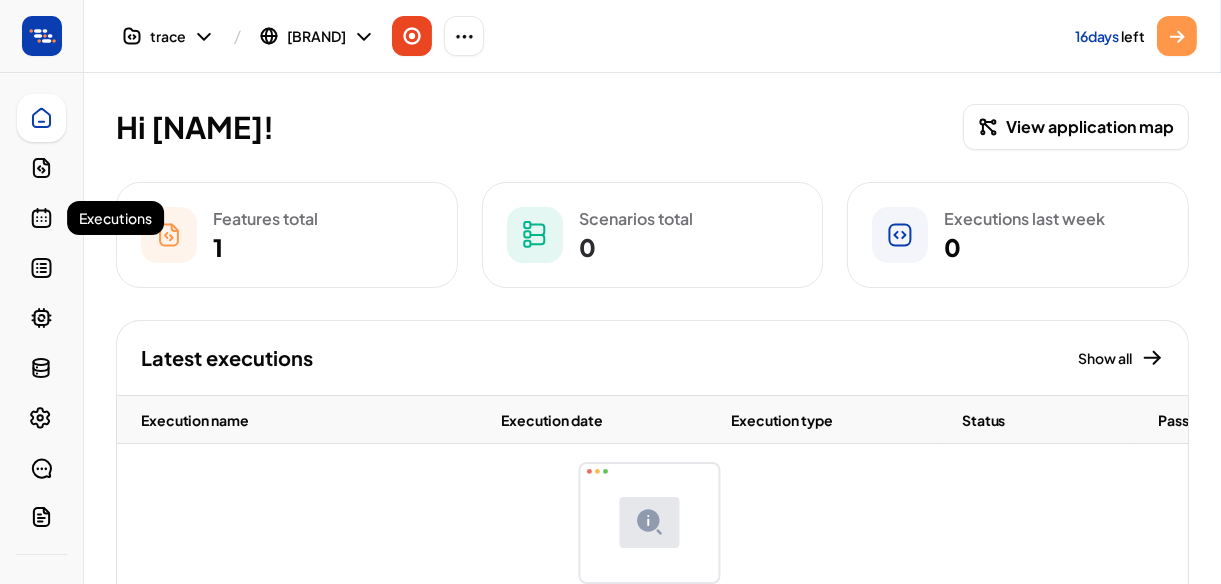 click 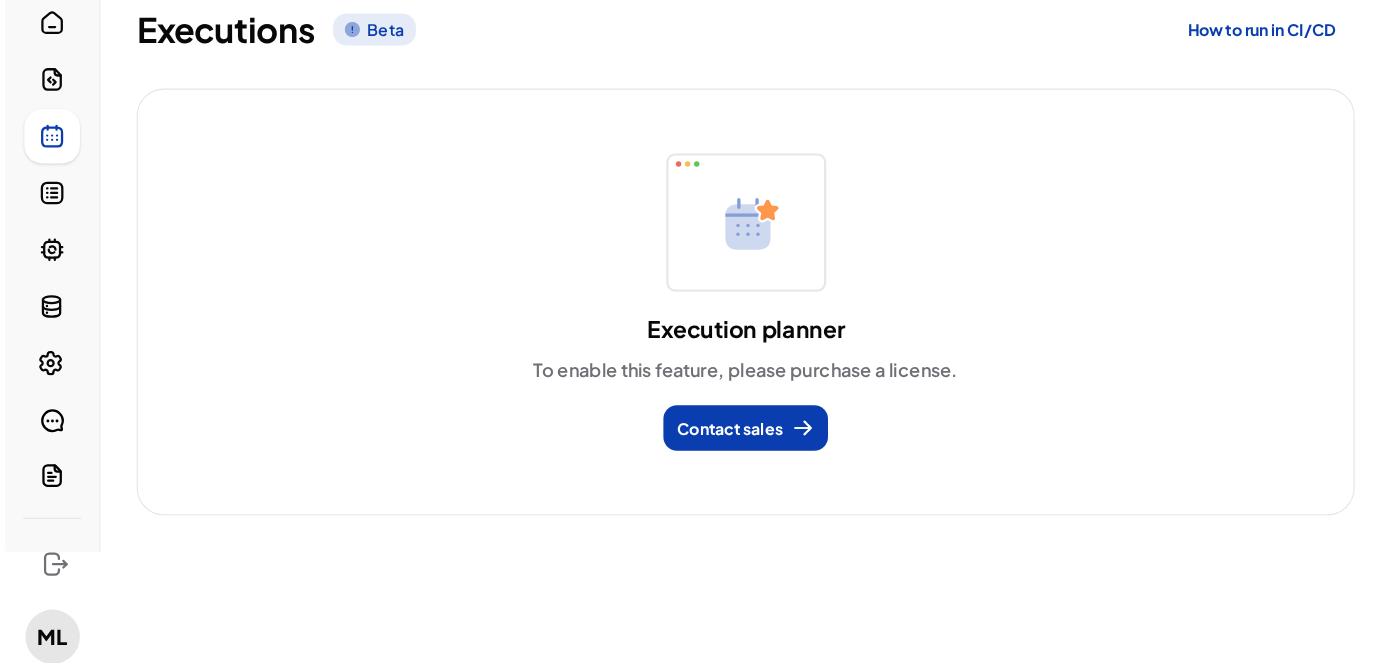 scroll, scrollTop: 0, scrollLeft: 0, axis: both 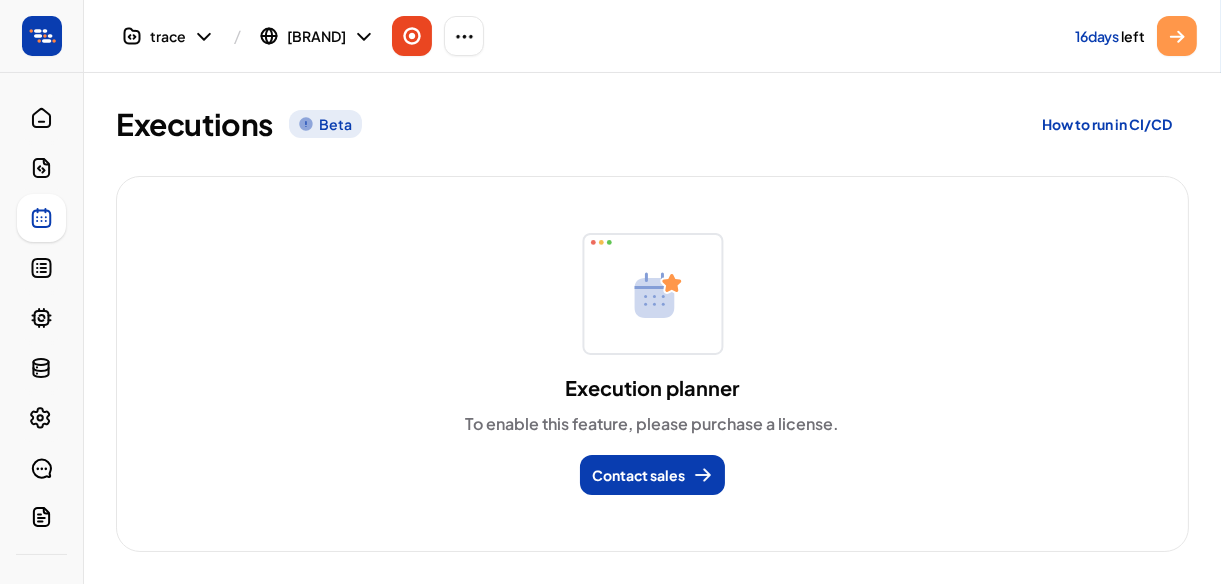 click 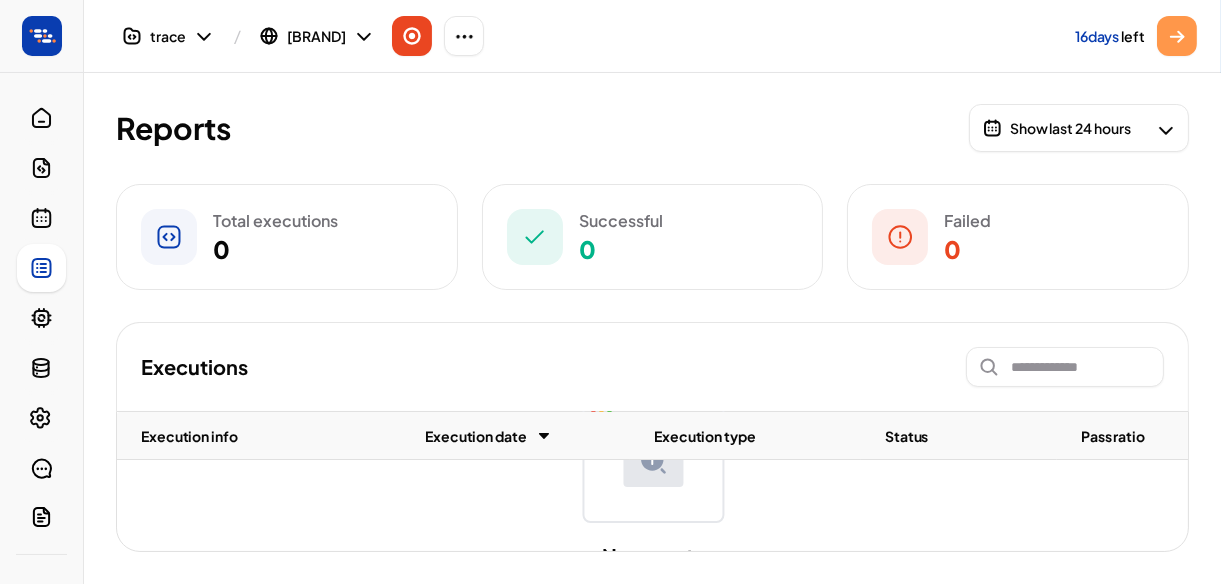 click at bounding box center (41, 168) 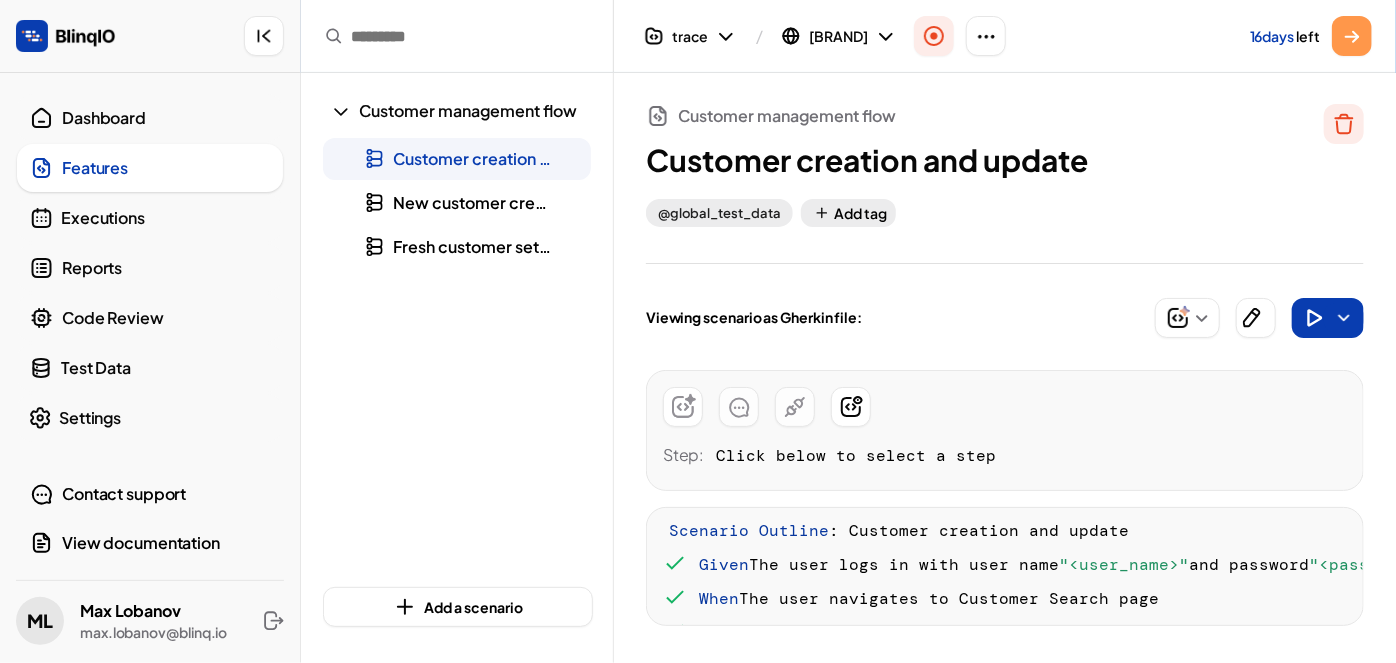 click on "Customer management flow Customer creation and update @global_test_data Add tag Viewing scenario as Gherkin file: Step: Click below to select a step Scenario Outline : Customer creation and update Given The user logs in with user name "<user_name>" and password "<password>" When The user navigates to Customer Search page When The user clicks on Create New button and then clicks on Next Customer Number button on the Customer Search page Then Extract the value from the input element onto cus_number When The user clicks on OK button and navigates to Customer Maintenance page When The user edits customer defaults with customer name "<customer_name>" , dba name "<dba_name>" , customer title "<customer_title>" , invoice due day "<invoice_due_day>" , default collector code "<default_collector_code>" , primary currency code "<primary_currency_code>" , tax id "<tax_id>" , address line 1 "<address_line_1>" , address line 2 "<address_line_2>" , address line 3 "<address_line_3>" , state province" at bounding box center (989, 367) 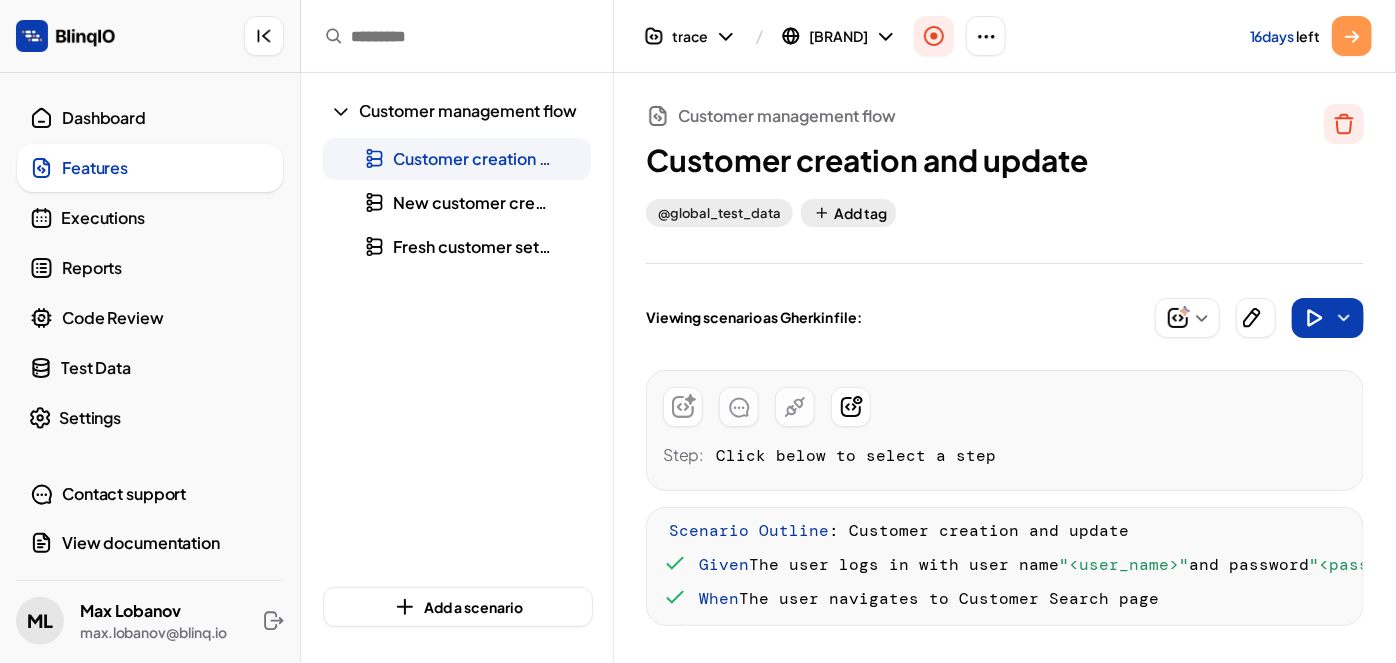 click on "Scenario Outline : Customer creation and update" at bounding box center [1009, 531] 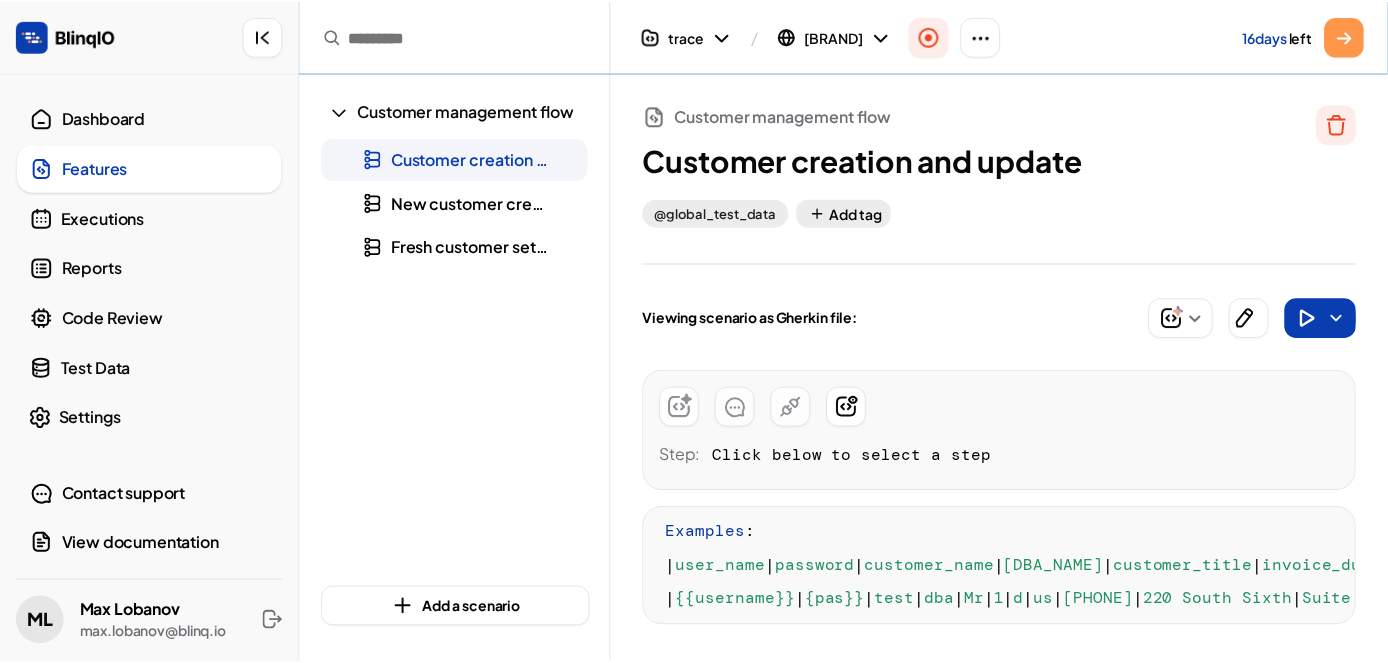 scroll, scrollTop: 0, scrollLeft: 0, axis: both 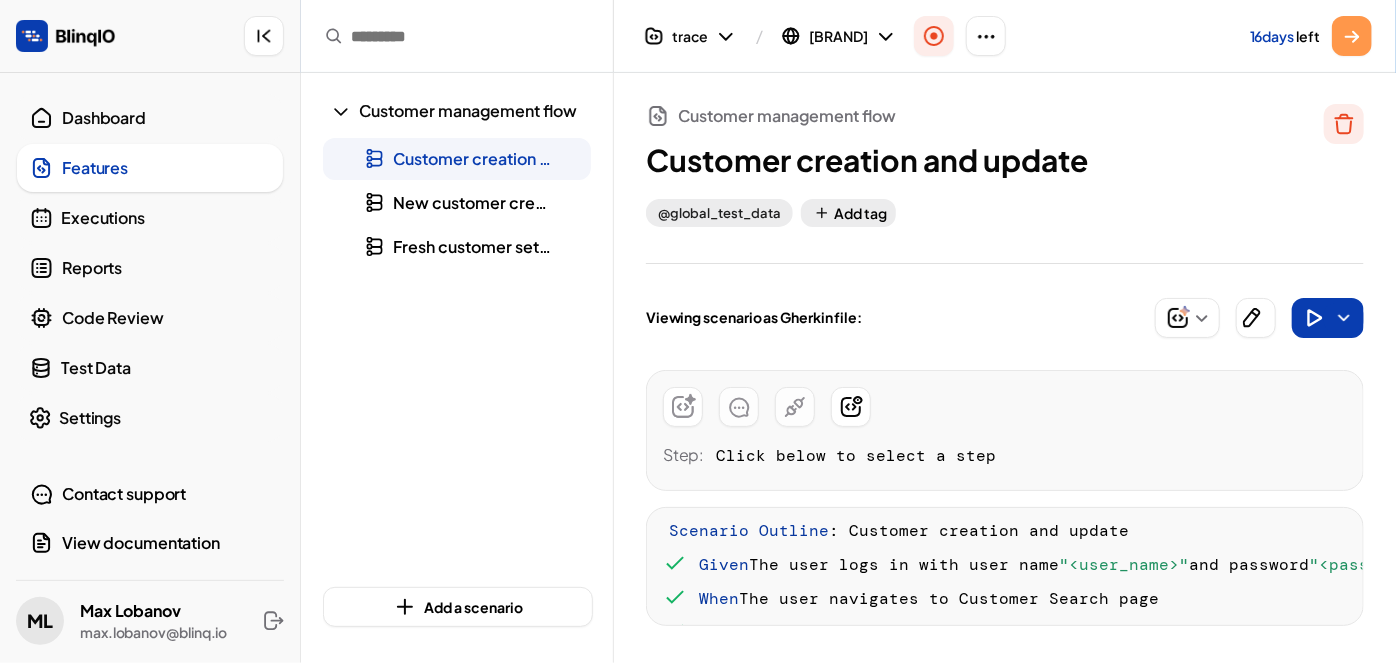 click on ": Customer creation and update" at bounding box center (980, 530) 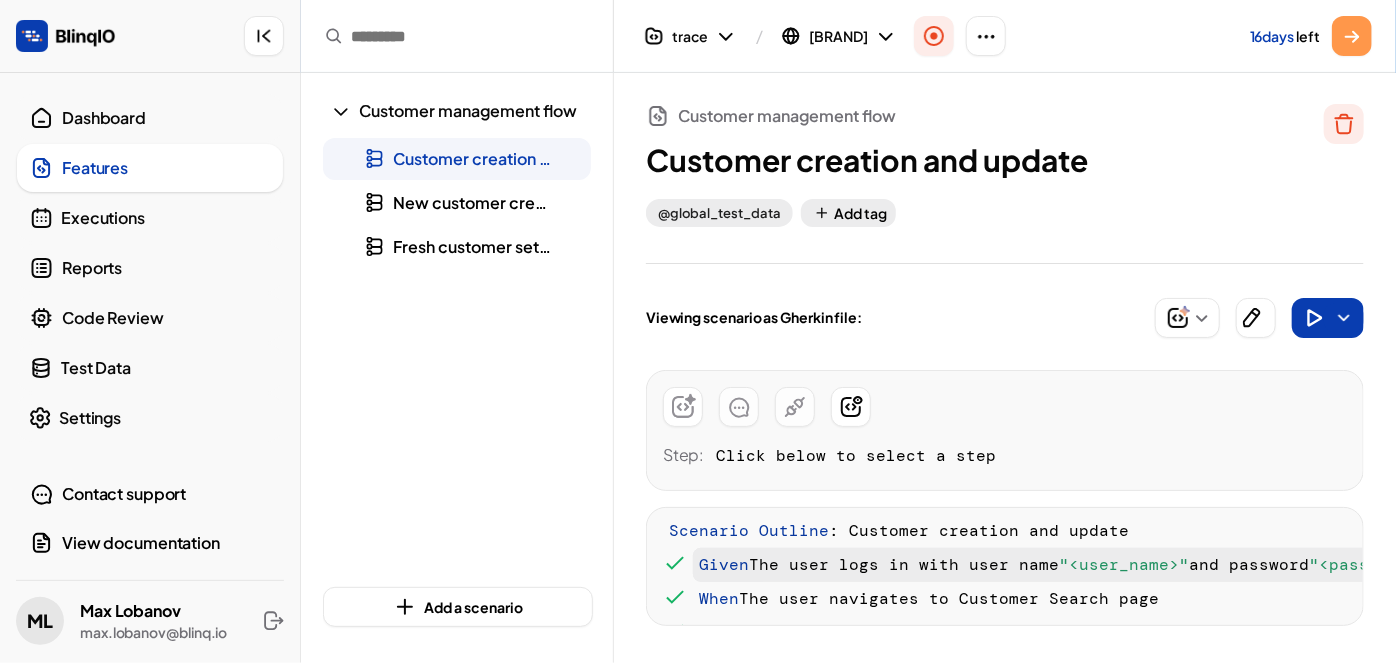 click on "The user logs in with user name" at bounding box center (905, 564) 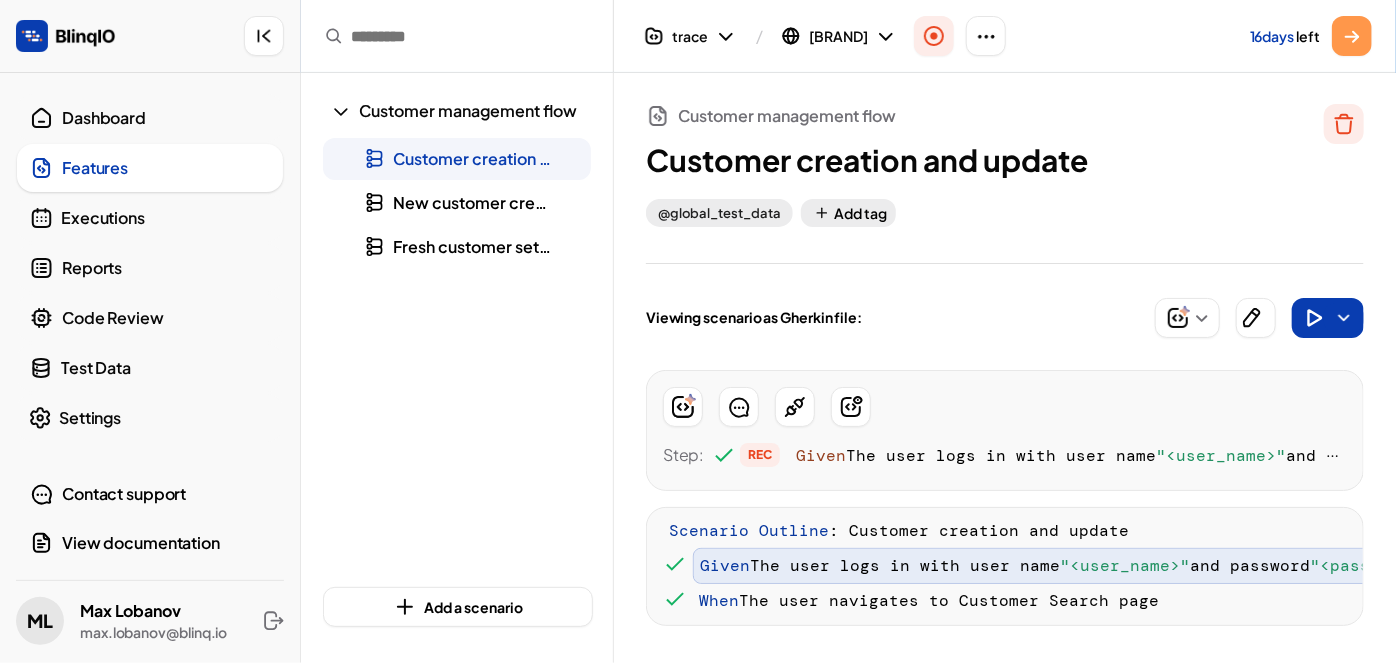 click on "The user logs in with user name" at bounding box center [906, 565] 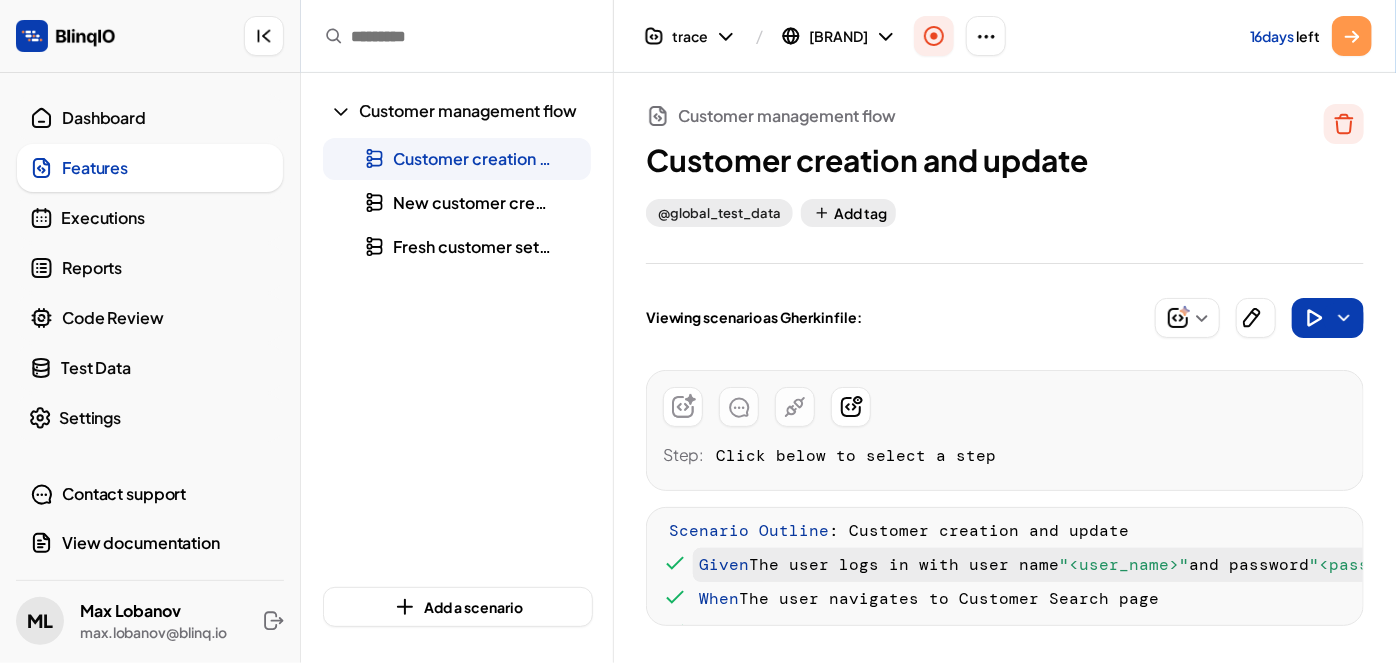 click on "The user logs in with user name" at bounding box center [905, 564] 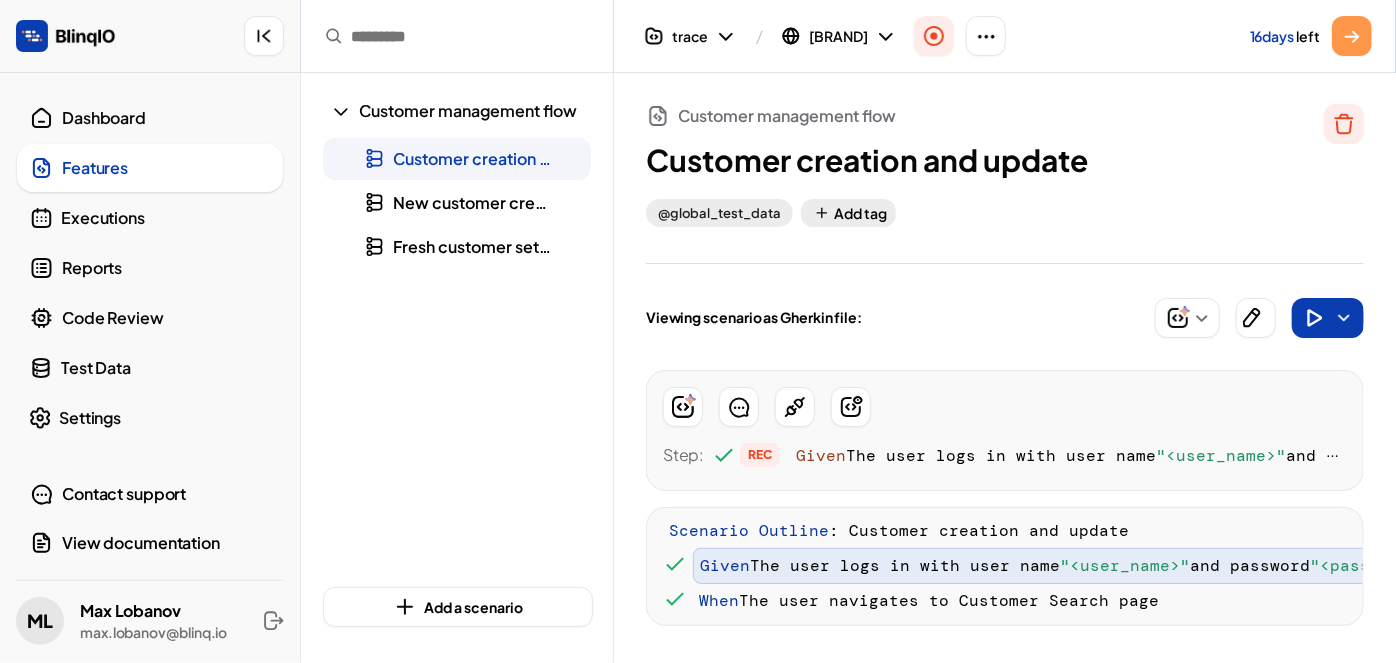 click on "The user logs in with user name" at bounding box center [906, 565] 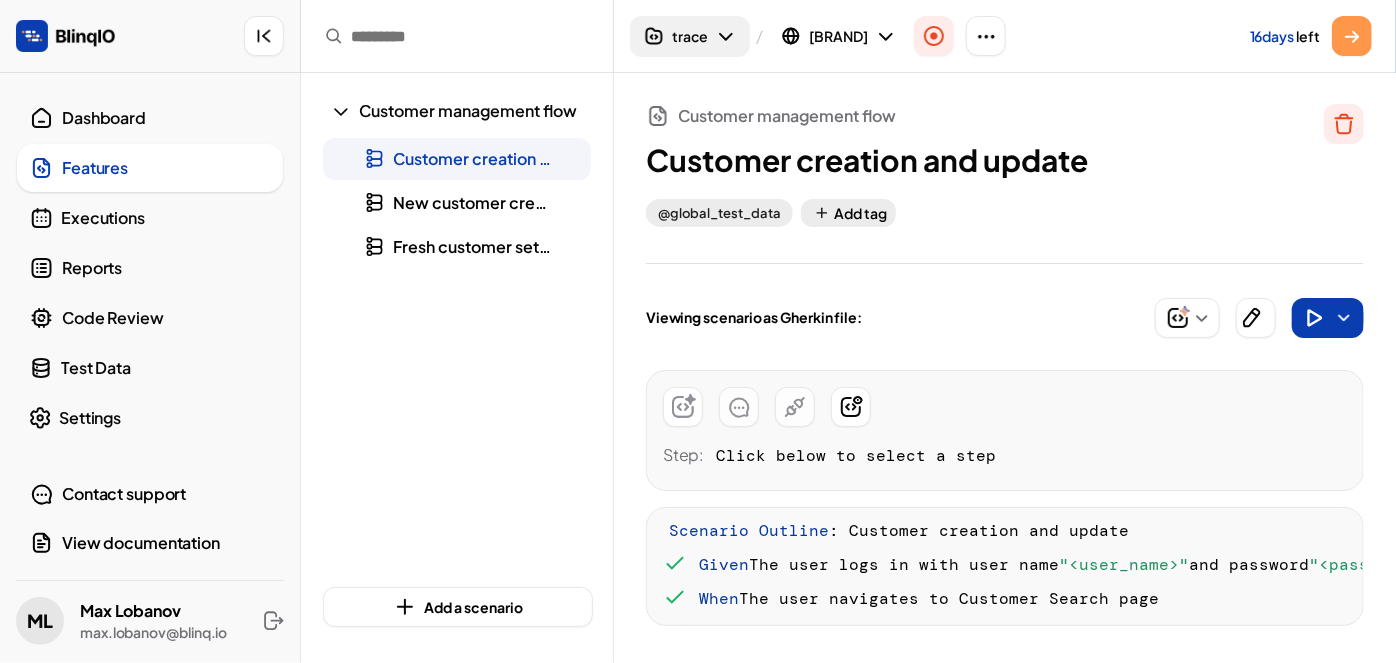 click on "trace" at bounding box center (690, 36) 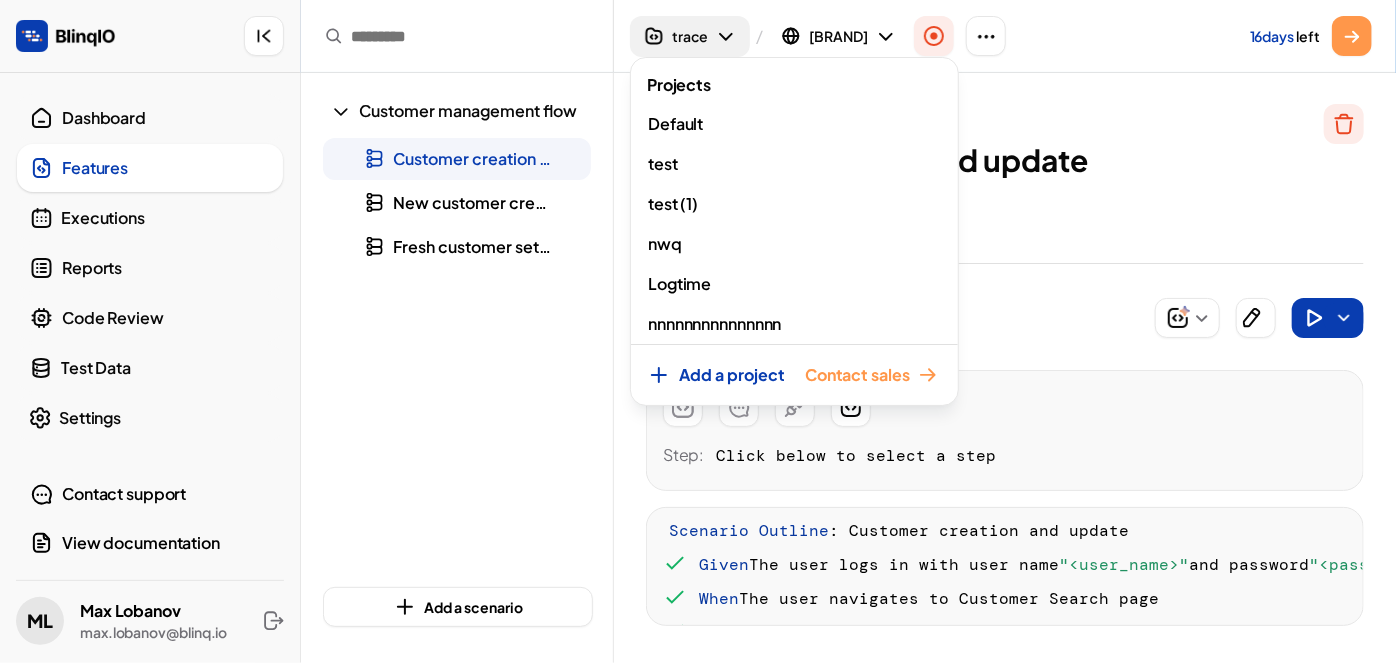 click at bounding box center (698, 331) 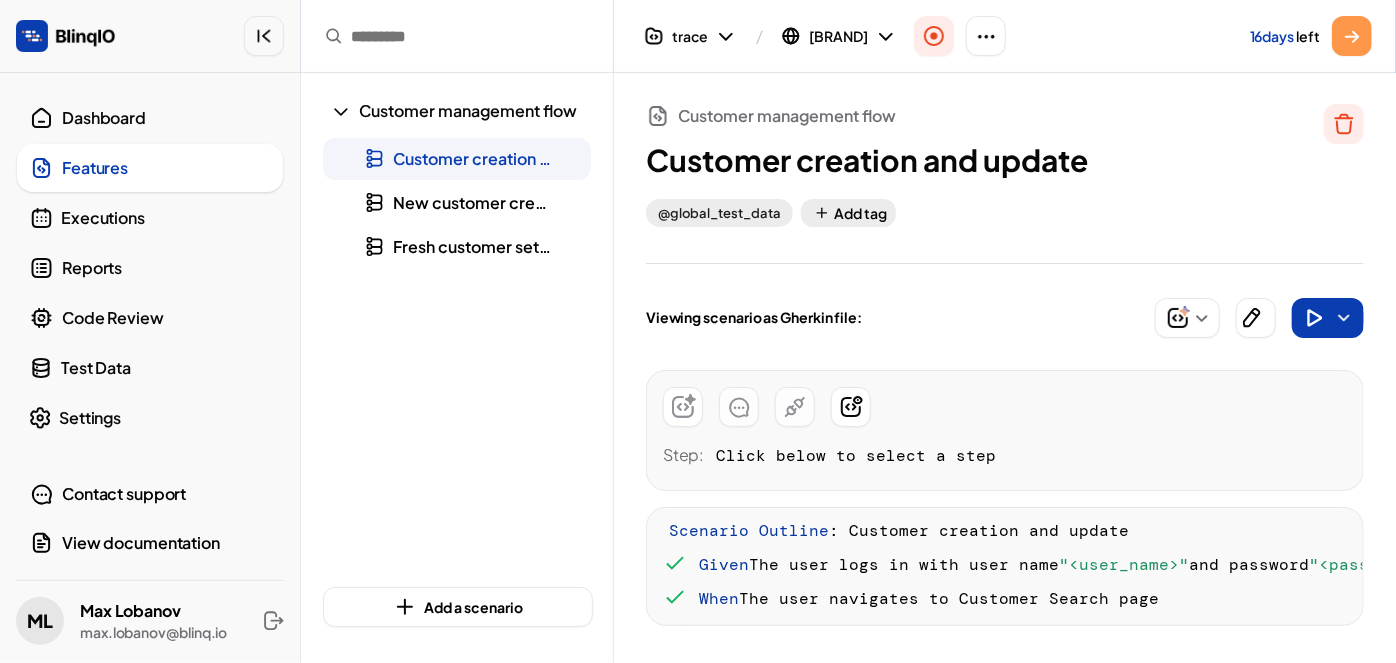 click at bounding box center [264, 36] 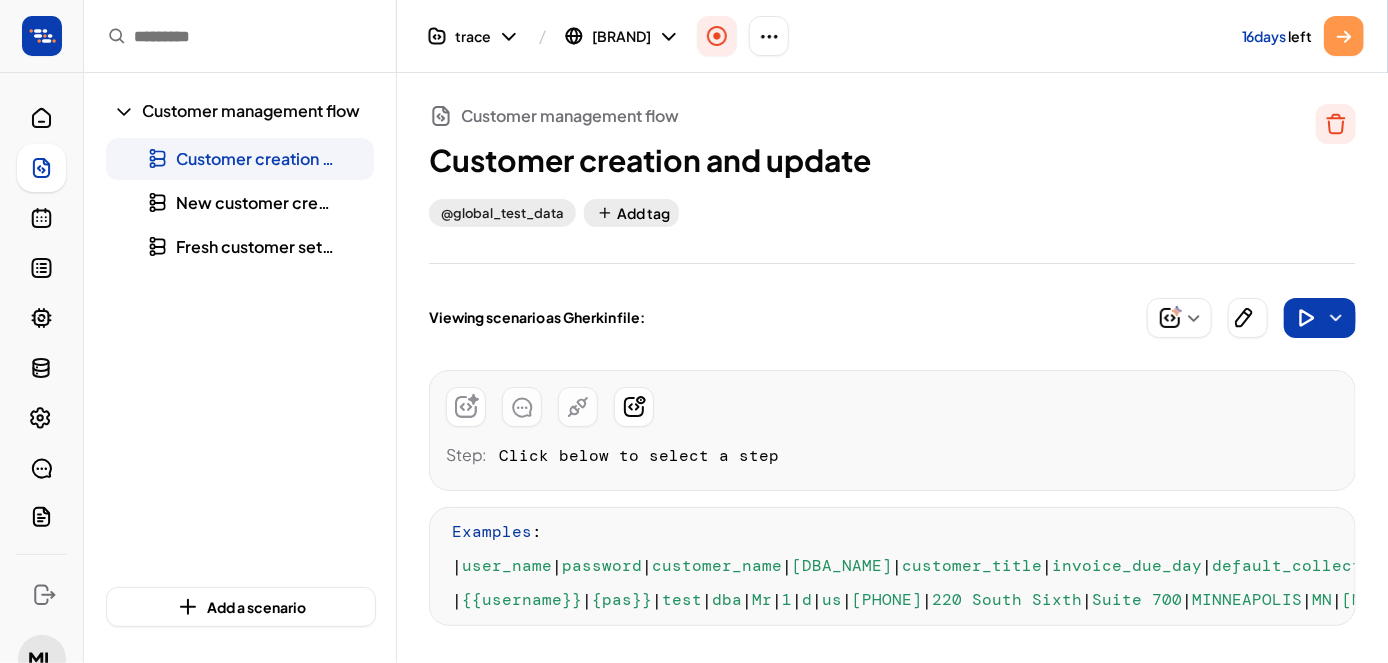 scroll, scrollTop: 0, scrollLeft: 0, axis: both 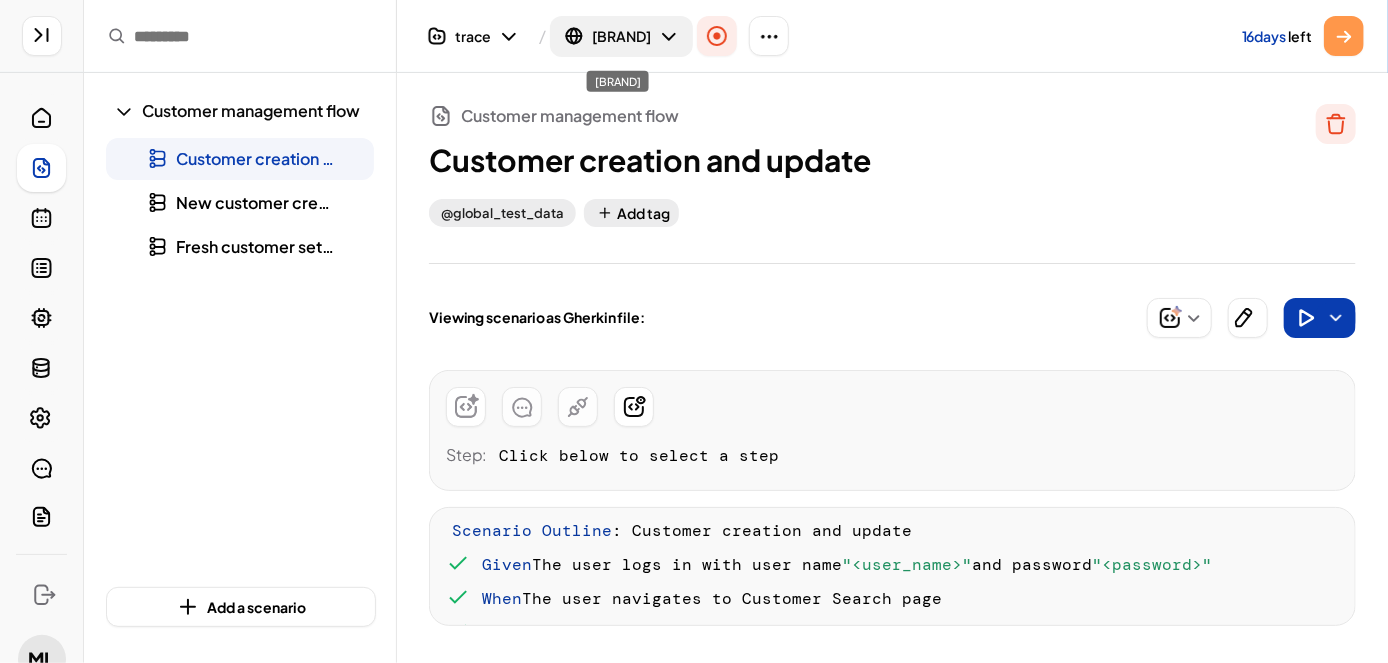 click on "[BRAND]" at bounding box center (621, 36) 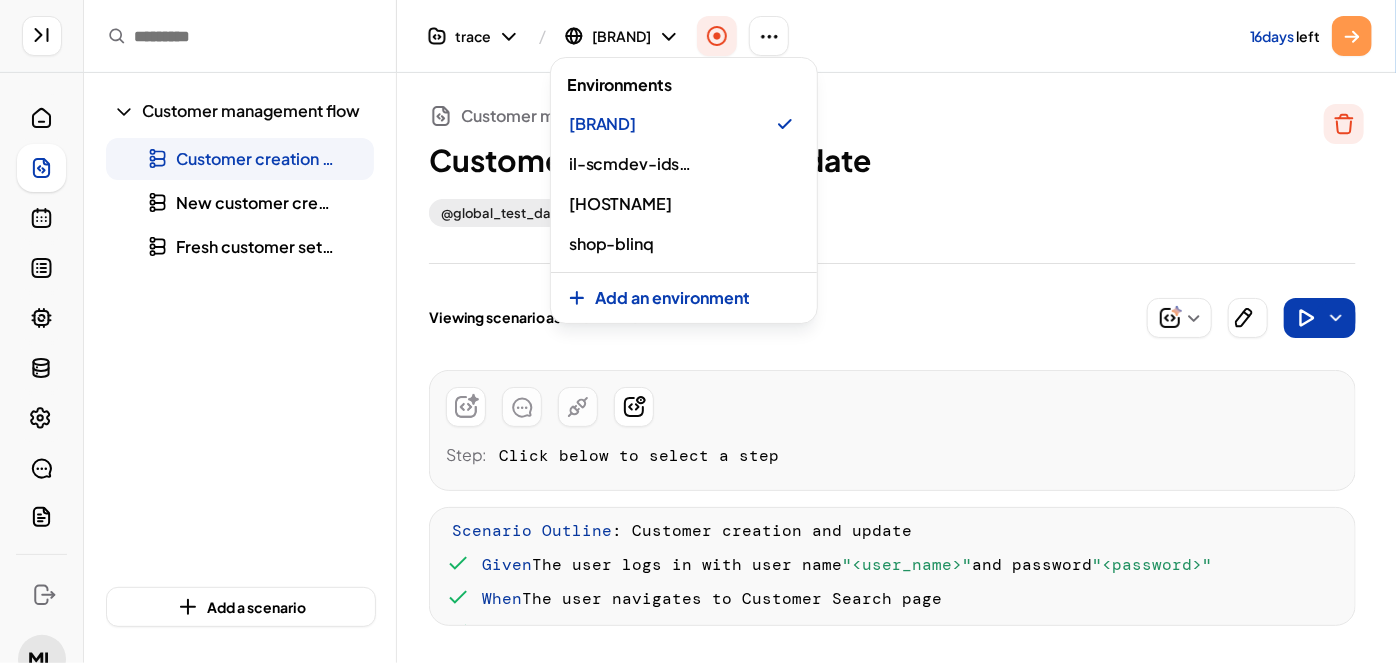 click at bounding box center (698, 331) 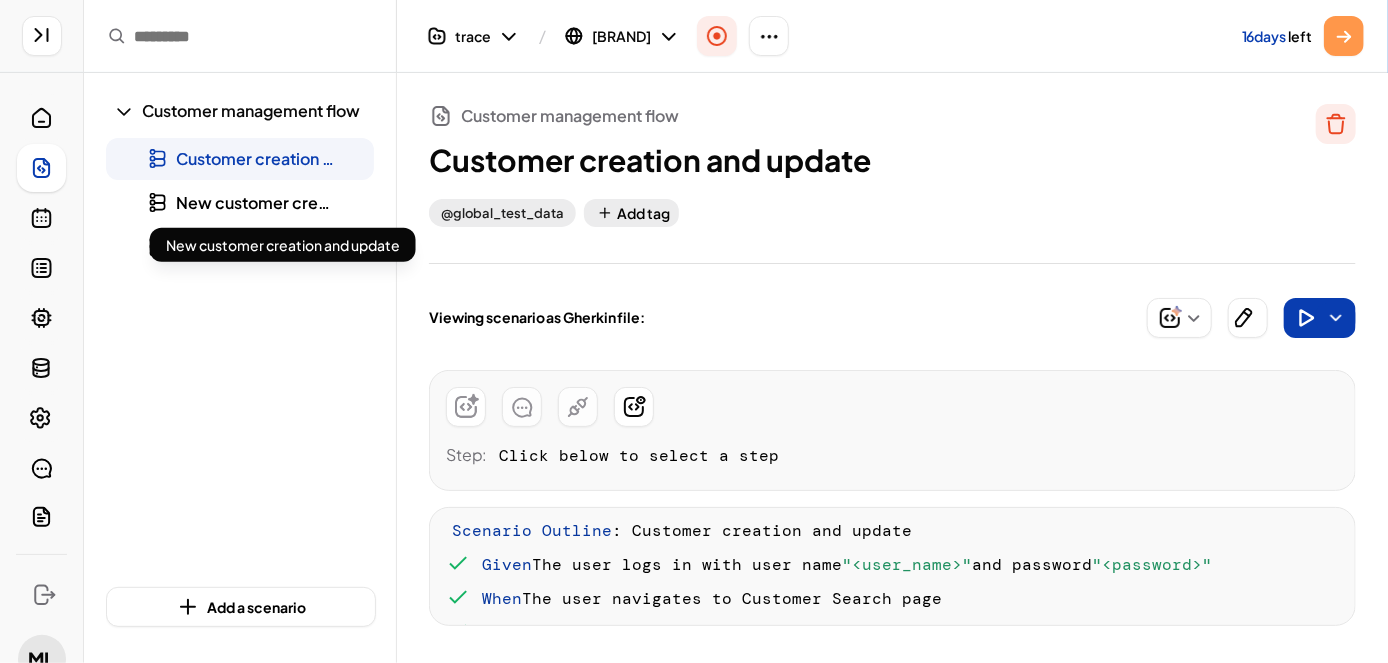 click on "New customer creation and update" at bounding box center [311, 202] 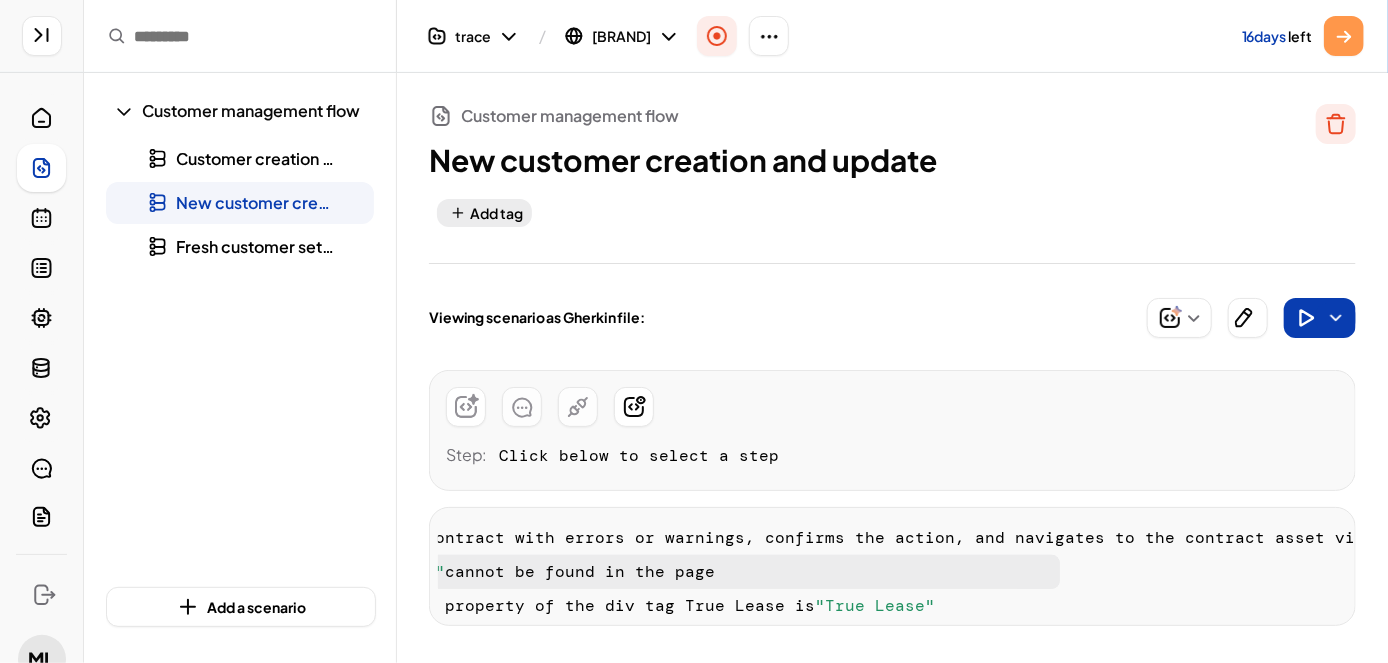 scroll, scrollTop: 1897, scrollLeft: 309, axis: both 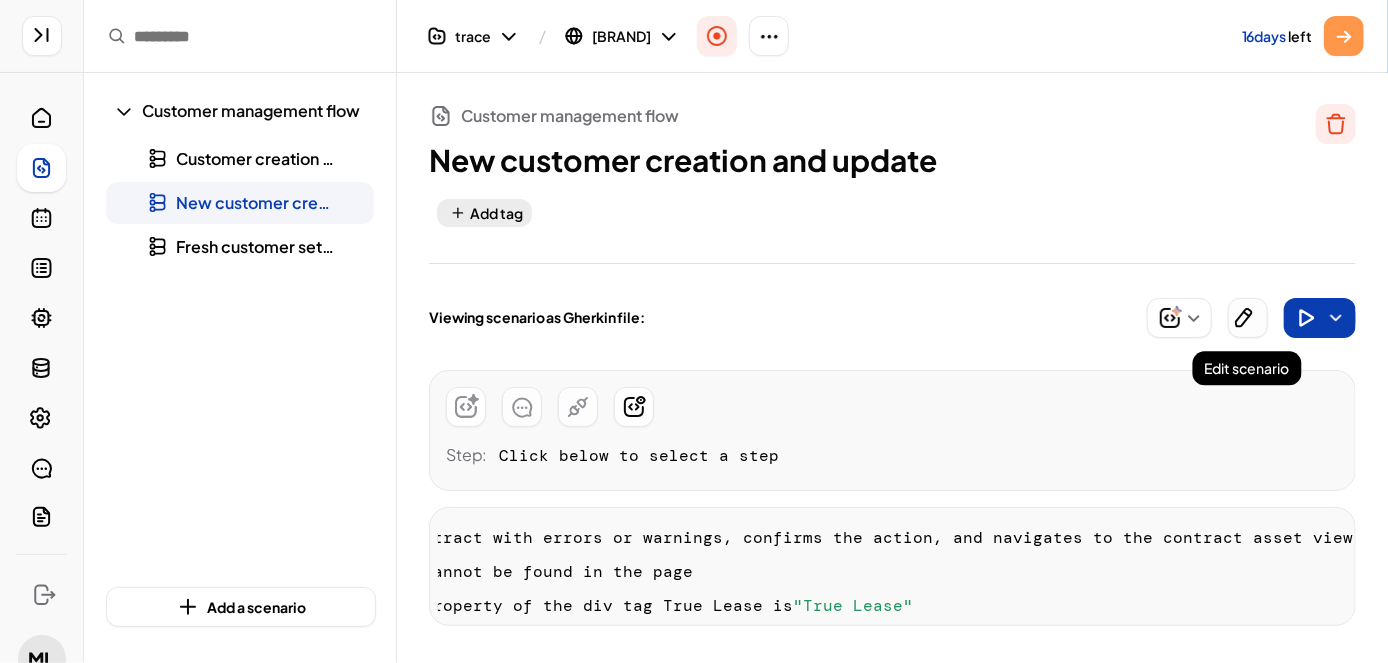 click 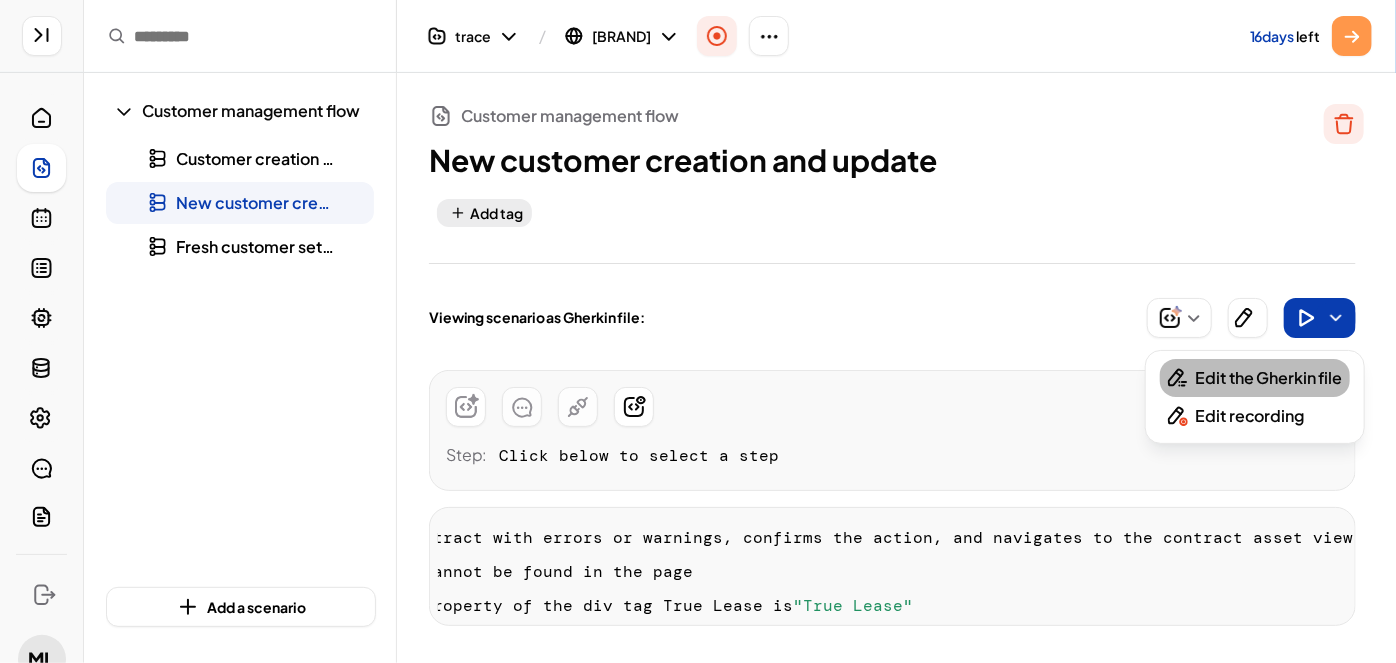 click on "Edit the Gherkin file" at bounding box center (1269, 378) 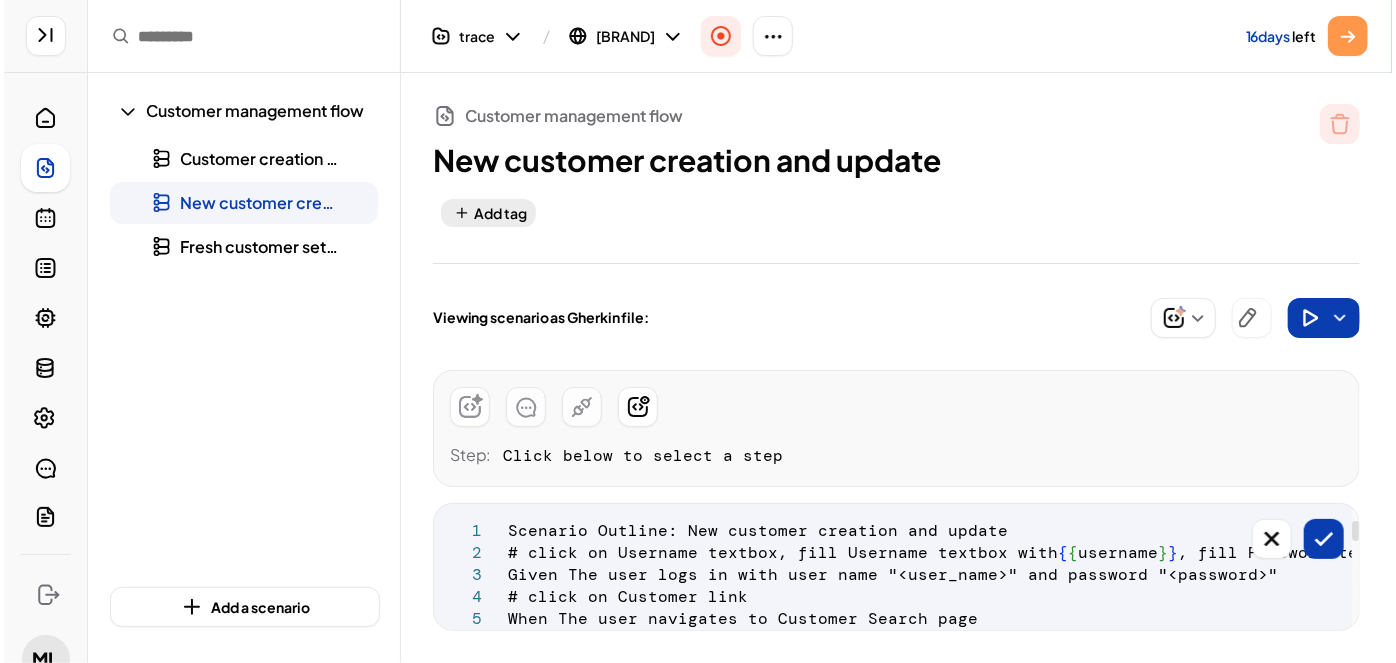 scroll, scrollTop: 0, scrollLeft: 578, axis: horizontal 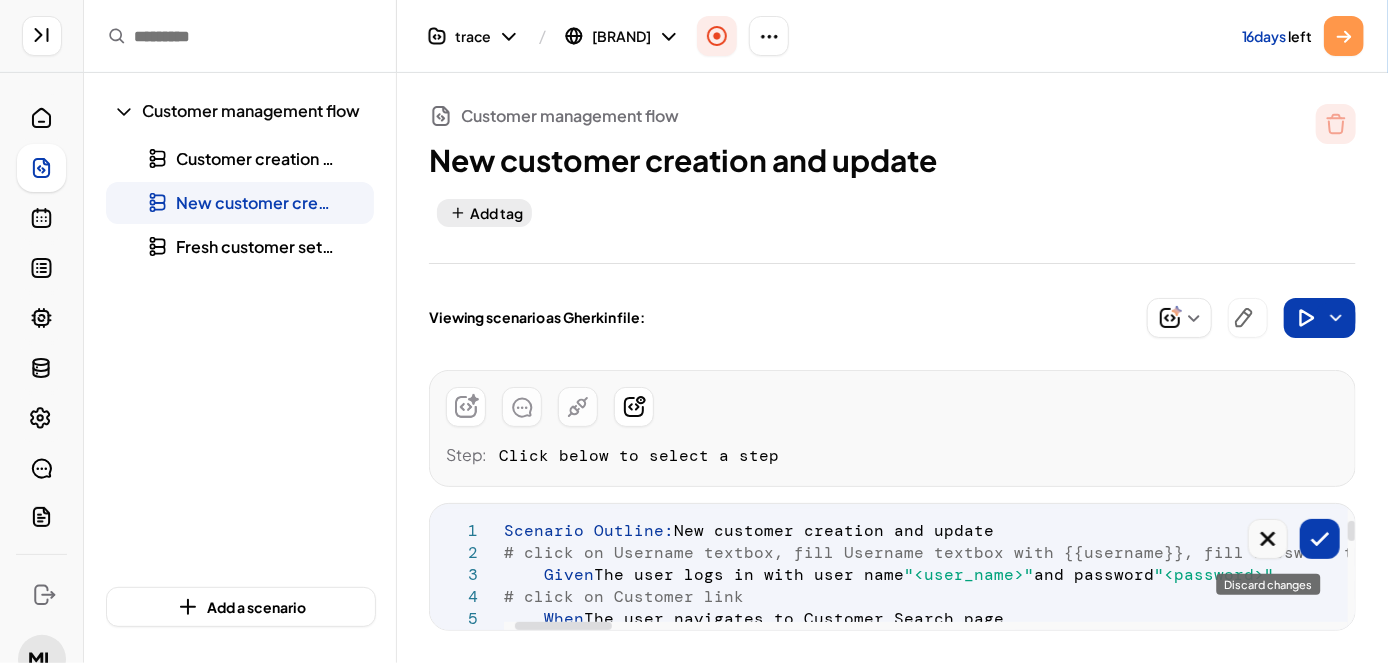 click 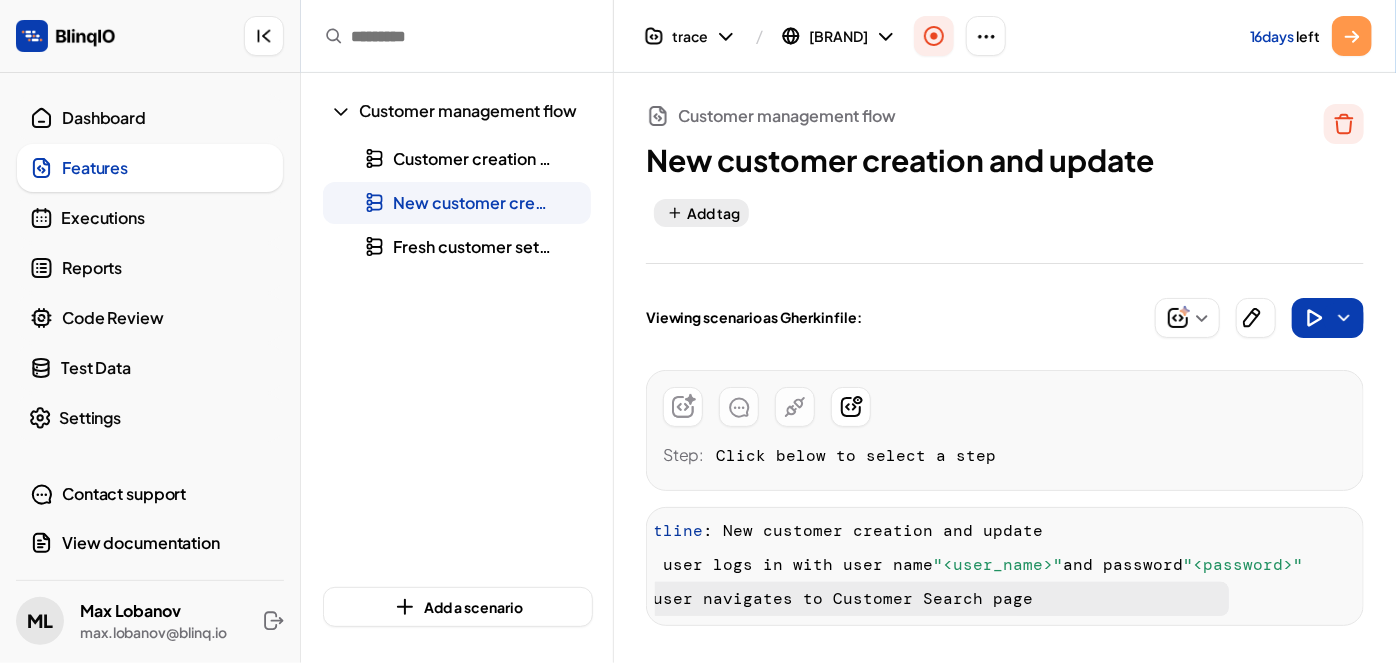 scroll, scrollTop: 0, scrollLeft: 127, axis: horizontal 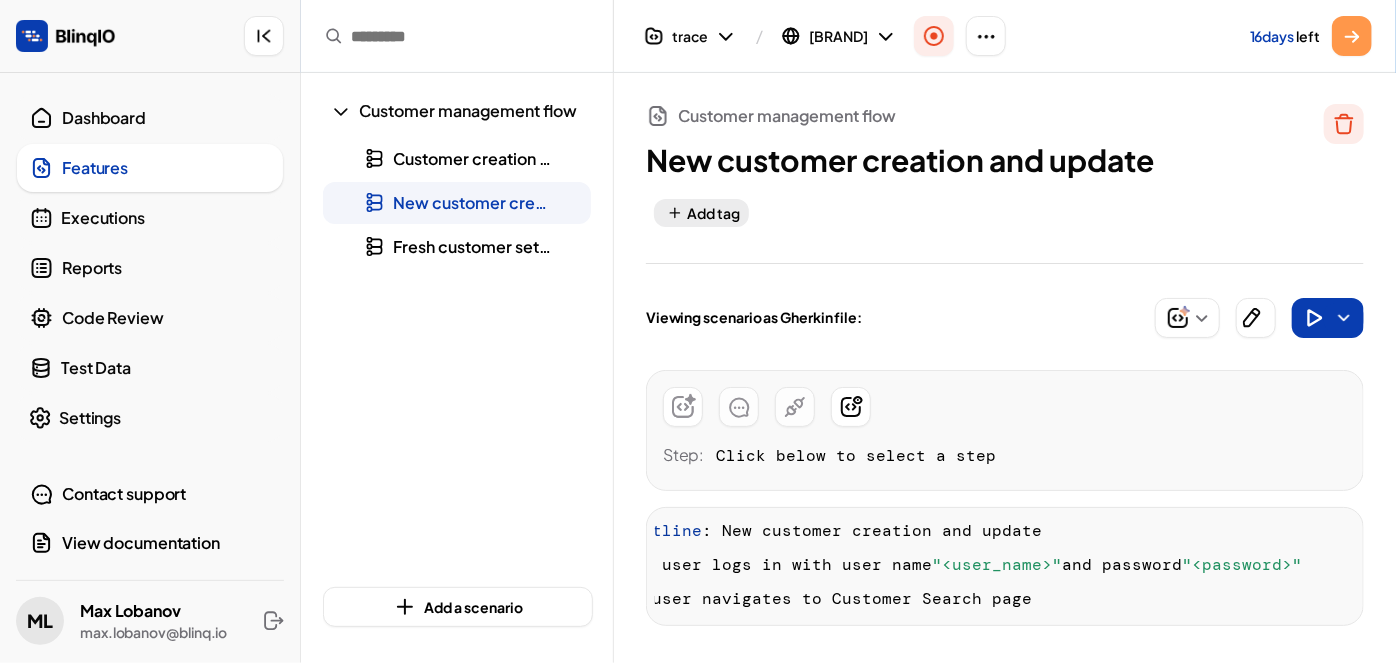 click on "Customer management flow New customer creation and update Add tag Viewing scenario as Gherkin file: Step: Click below to select a step Scenario Outline : New customer creation and update Given The user logs in with user name "<user_name>" and password "<password>" When The user navigates to Customer Search page When The user clicks on Create New button and then clicks on Next Customer Number button on the Customer Search page Then Extract the value from the input element onto cus_number When The user clicks on OK button and navigates to Customer Maintenance page When The user edits customer defaults with customer name "<customer_name>" , dba name "<dba_name>" , customer title "<customer_title>" , invoice due day "<invoice_due_day>" , default collector code "<default_collector_code>" , primary currency code "<primary_currency_code>" , tax id "<tax_id>" , address line 1 "<address_line_1>" , address line 2 "<address_line_2>" , address line 3 "<address_line_3>" , state province When When" at bounding box center (989, 367) 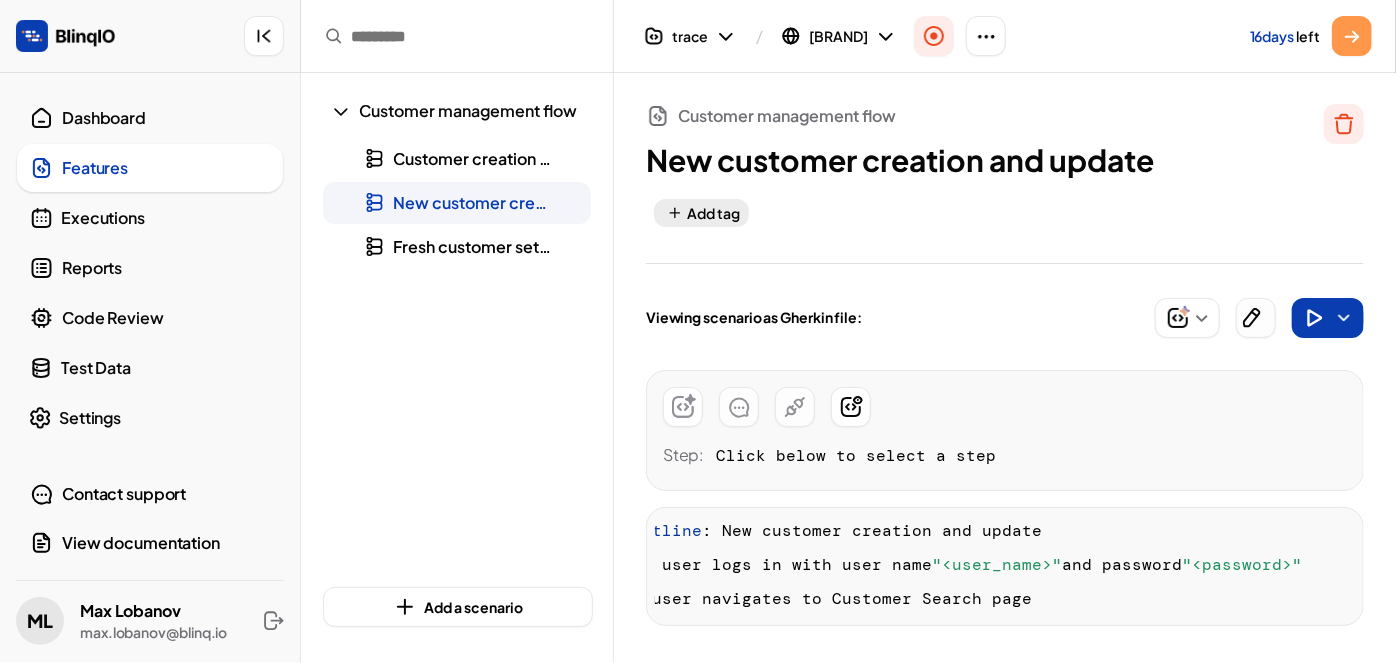 click 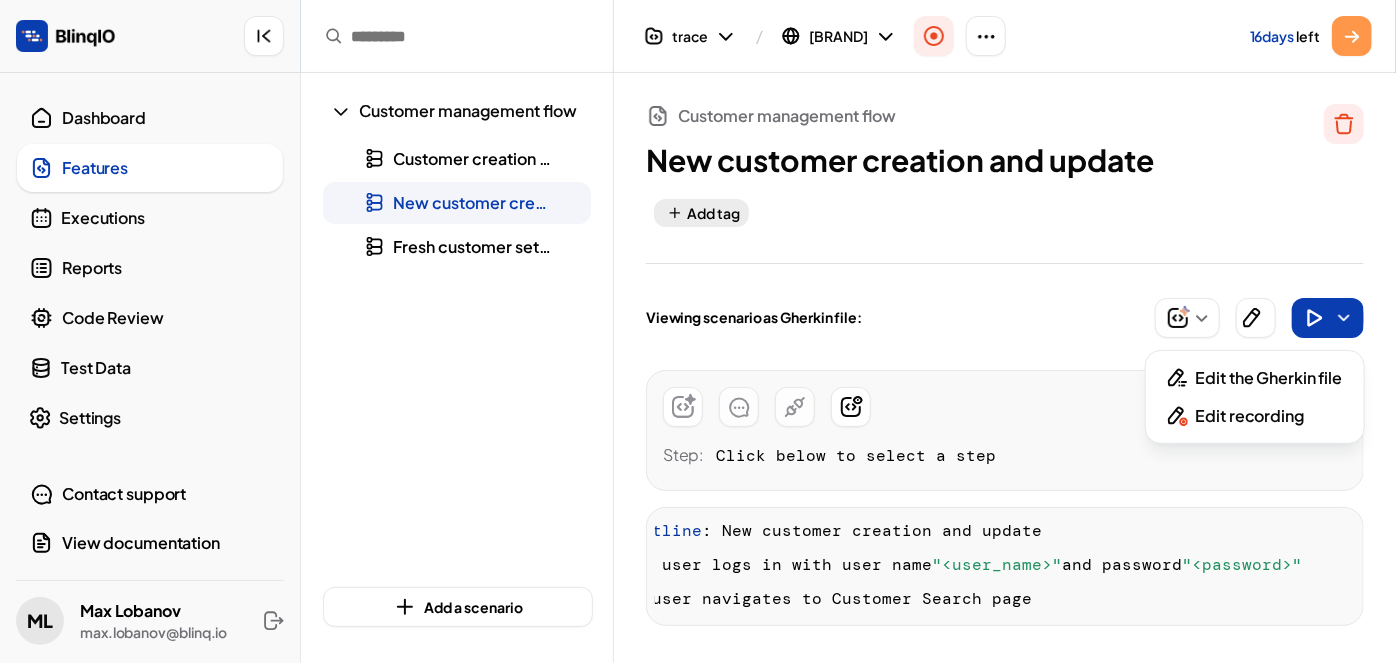click on "Edit recording" at bounding box center (1250, 416) 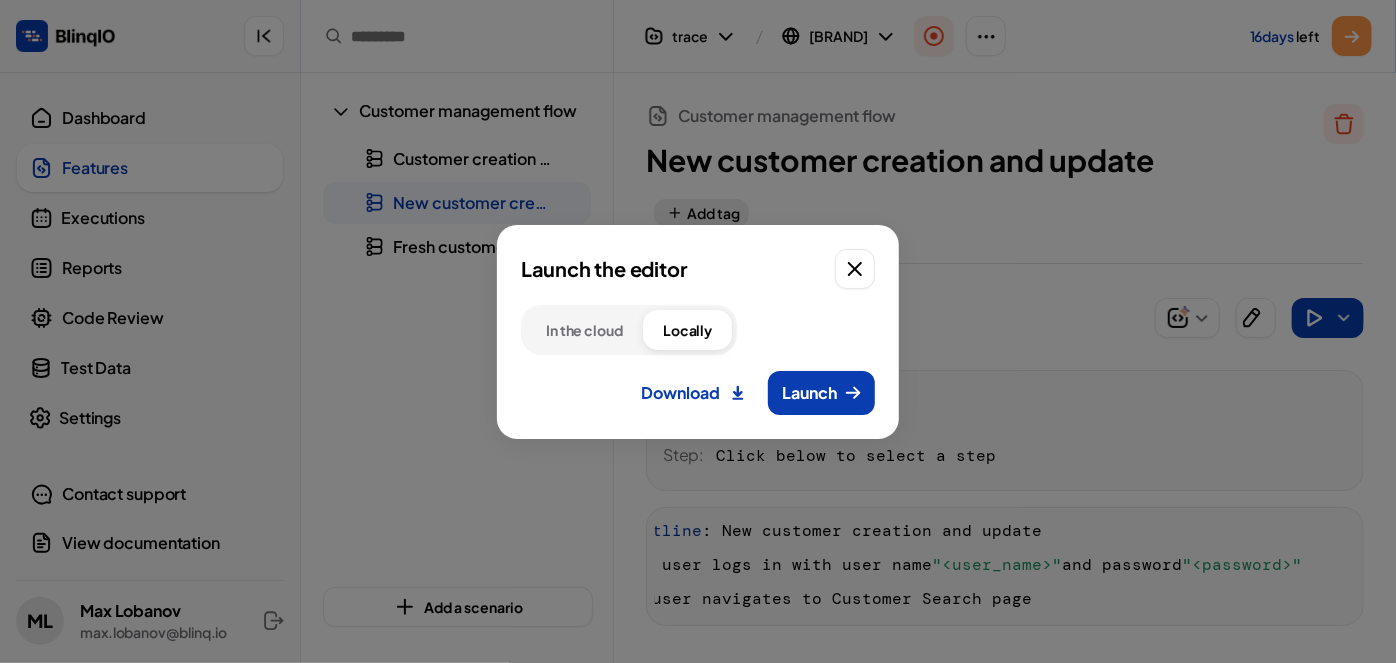 click on "In the cloud" at bounding box center (584, 330) 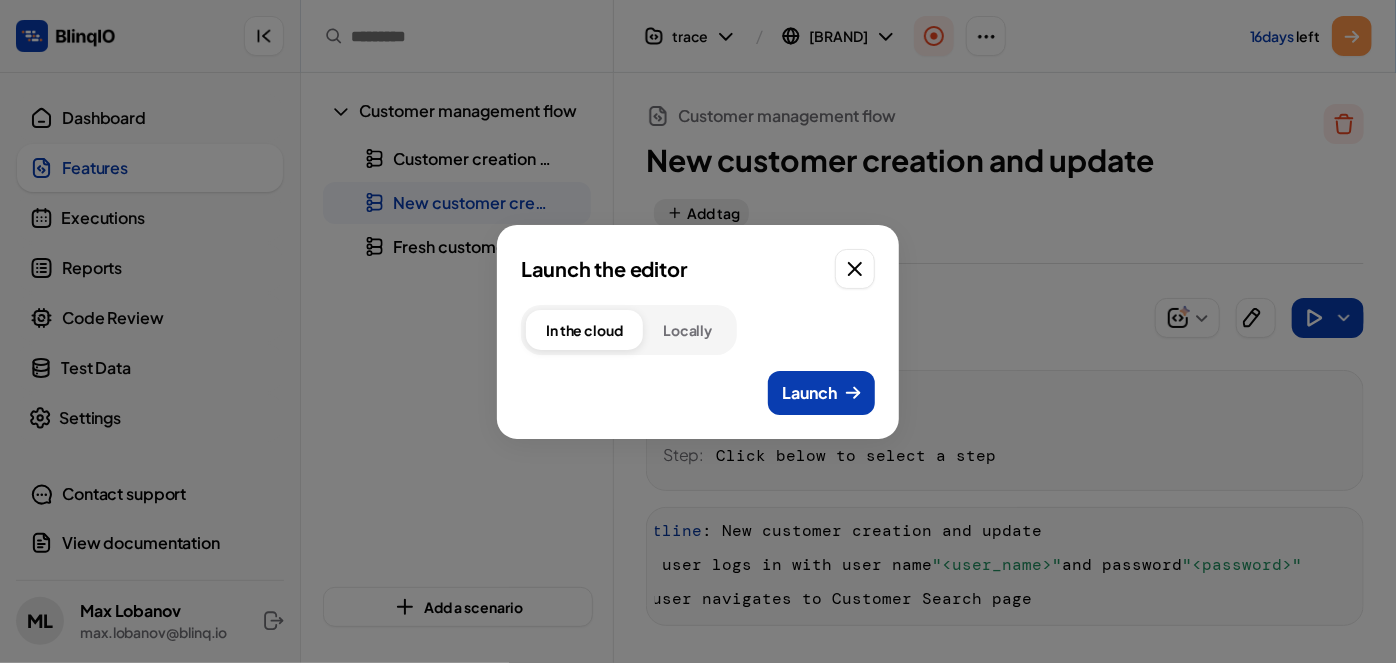 click on "Locally" at bounding box center [687, 330] 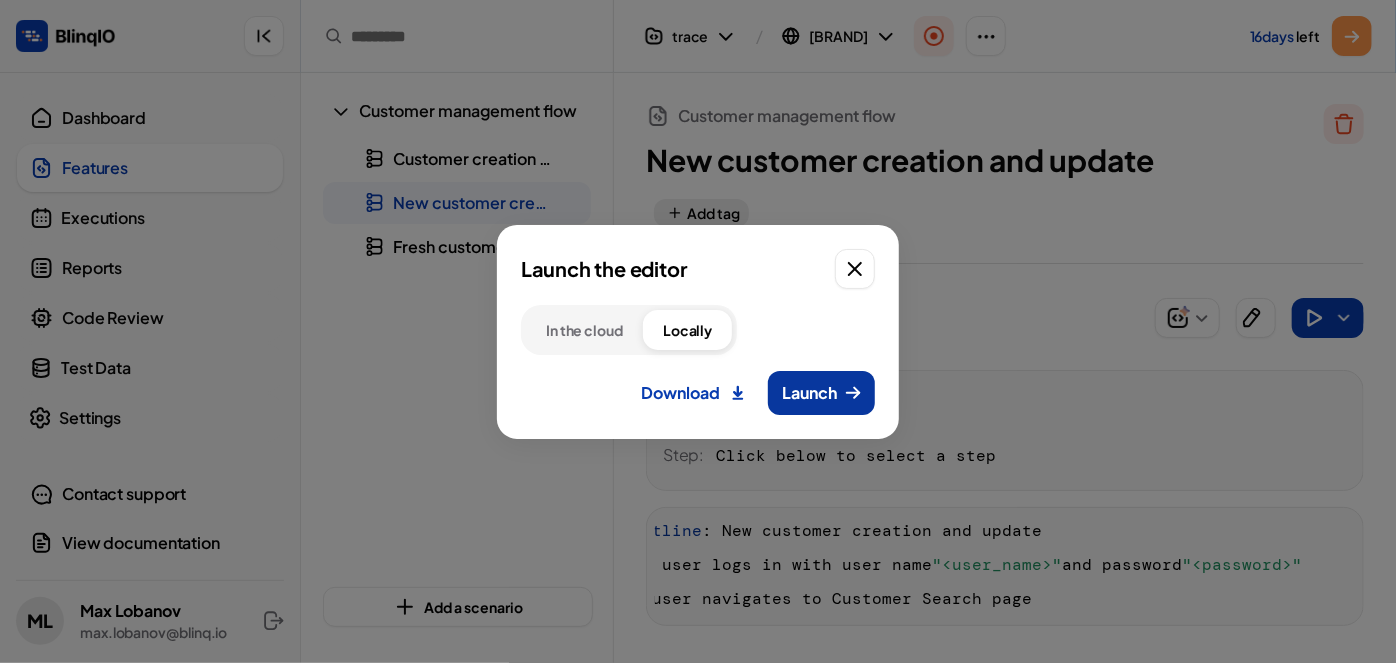 click on "Launch" at bounding box center [809, 393] 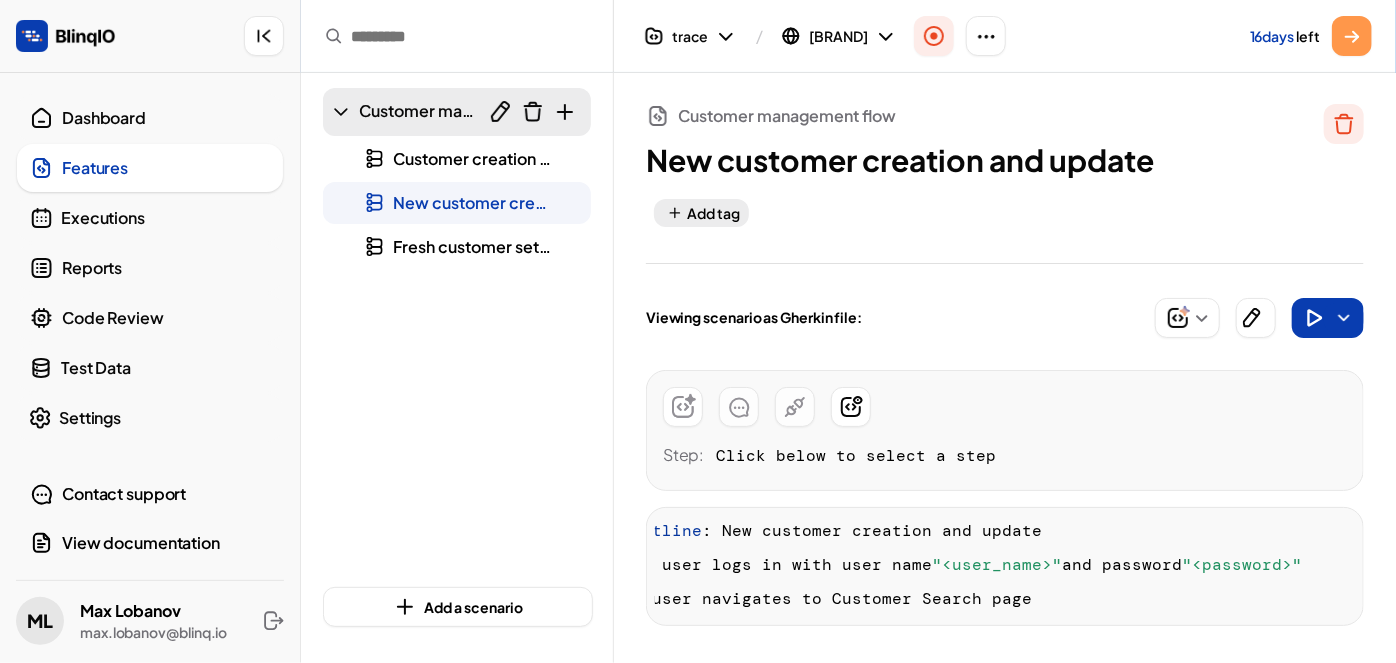 click on "Customer management flow" at bounding box center (457, 112) 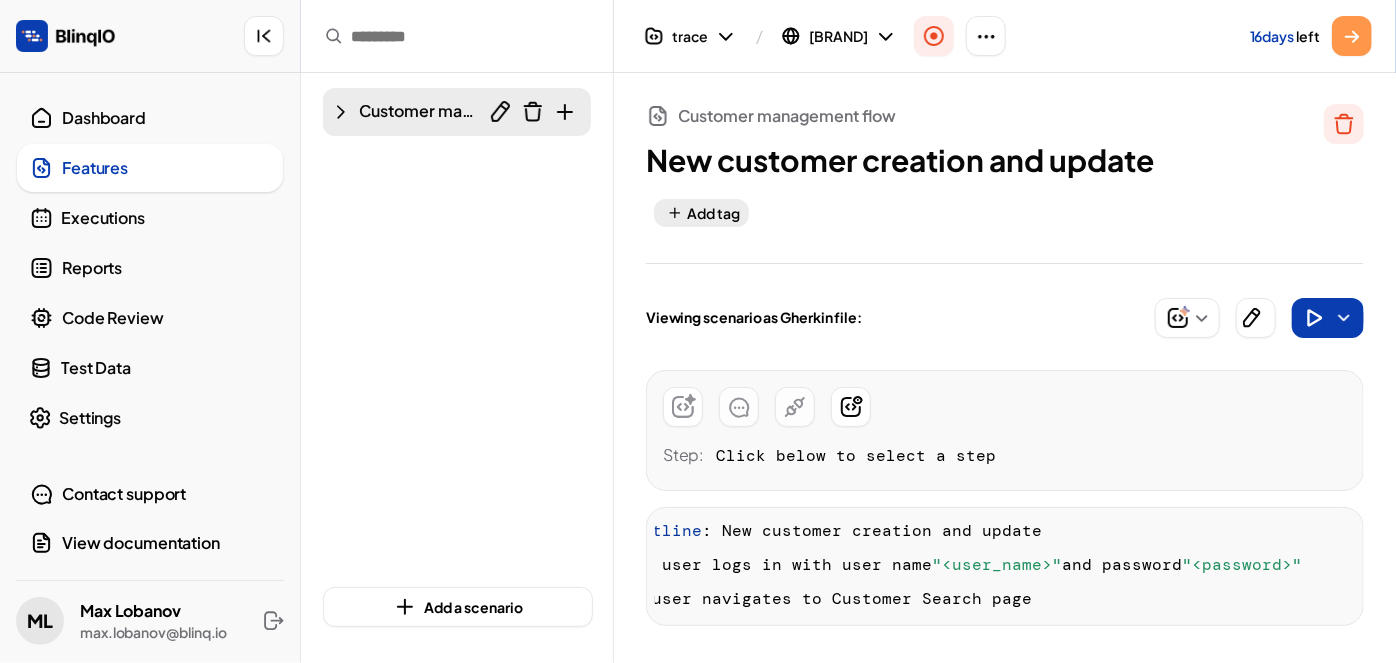 click on "Customer management flow" at bounding box center [468, 110] 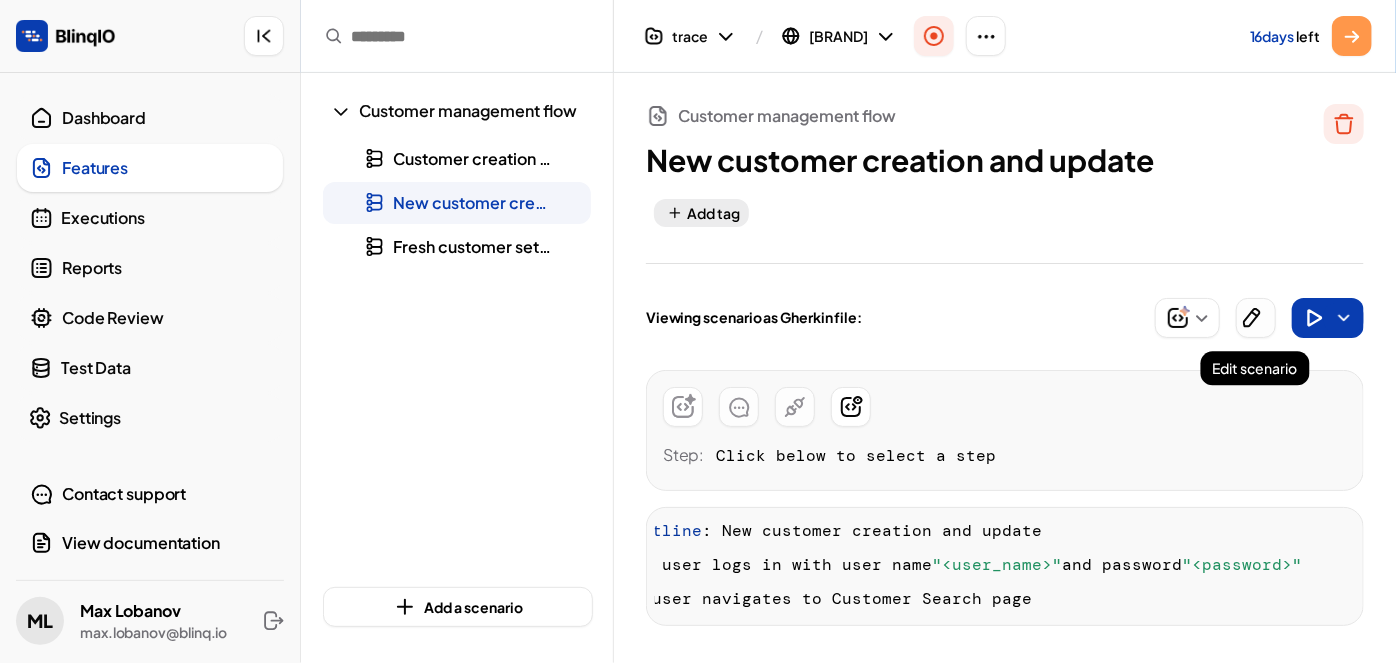 click at bounding box center [1256, 318] 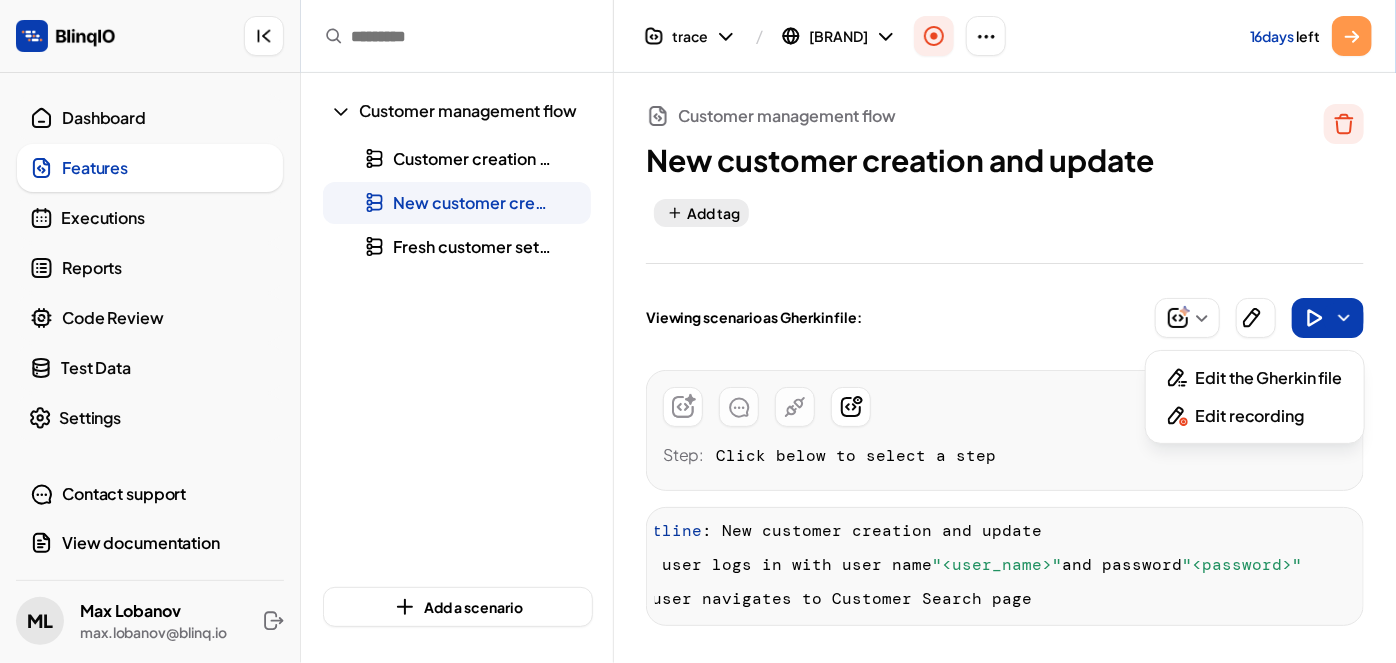click on "Edit recording" at bounding box center [1255, 416] 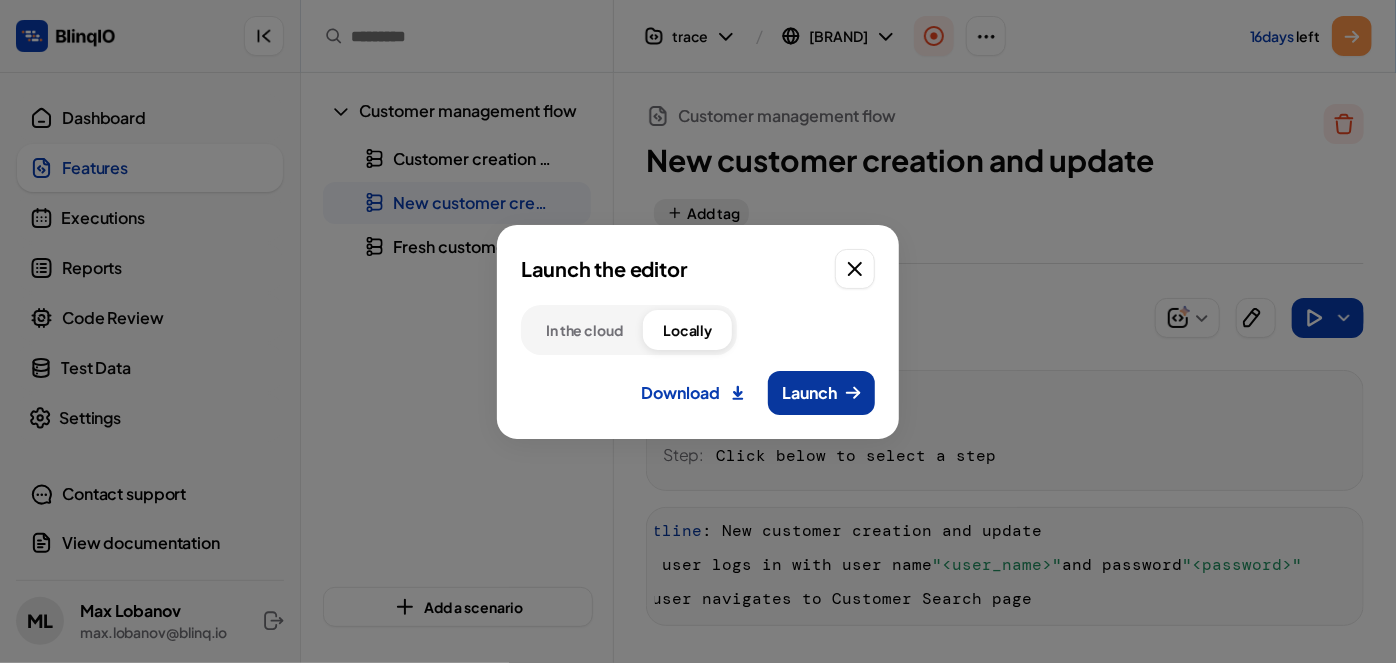 click on "Launch" at bounding box center (821, 393) 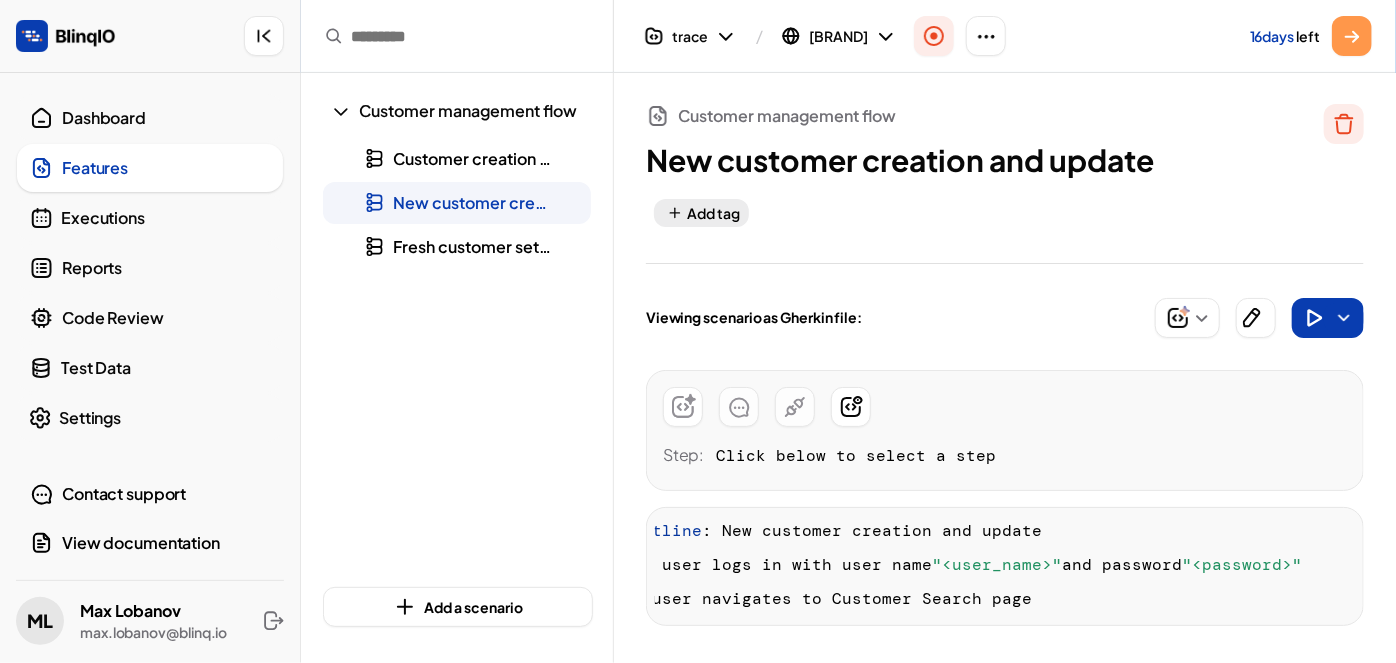 click on "Customer management flow Customer creation and update New customer creation and update Fresh customer settlement process" at bounding box center [468, 327] 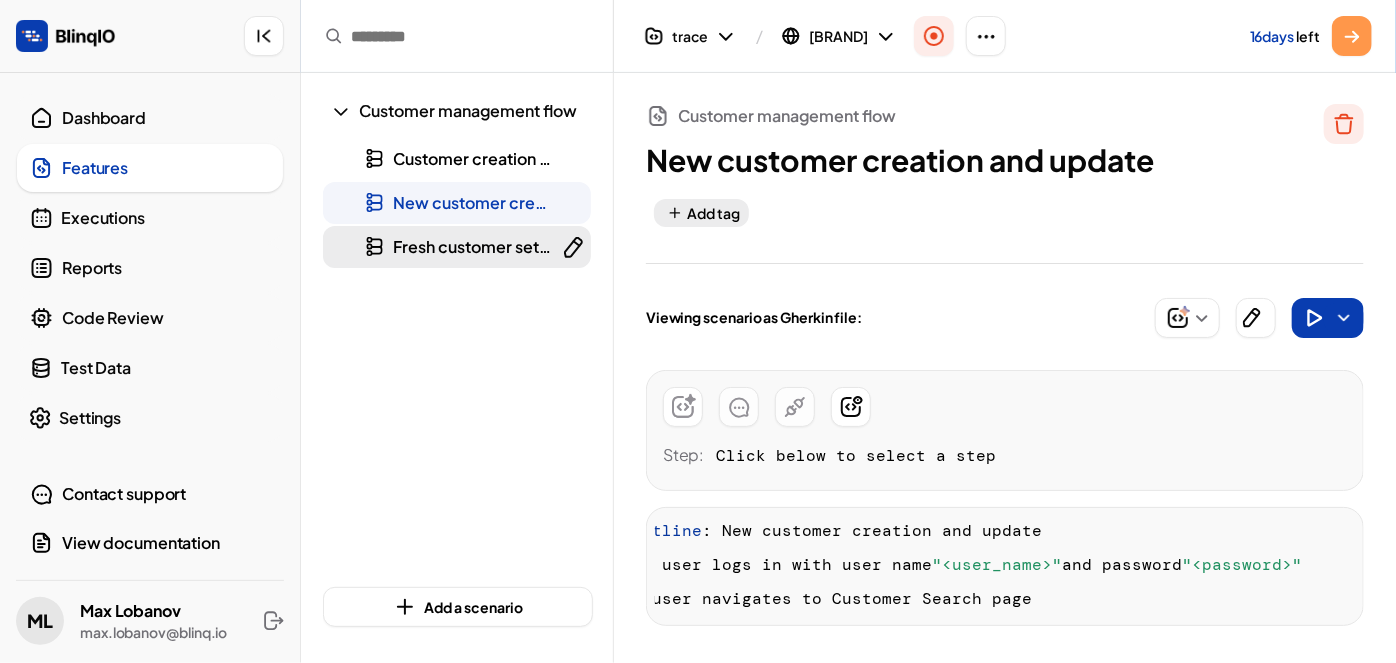 click on "Fresh customer settlement process" at bounding box center [529, 246] 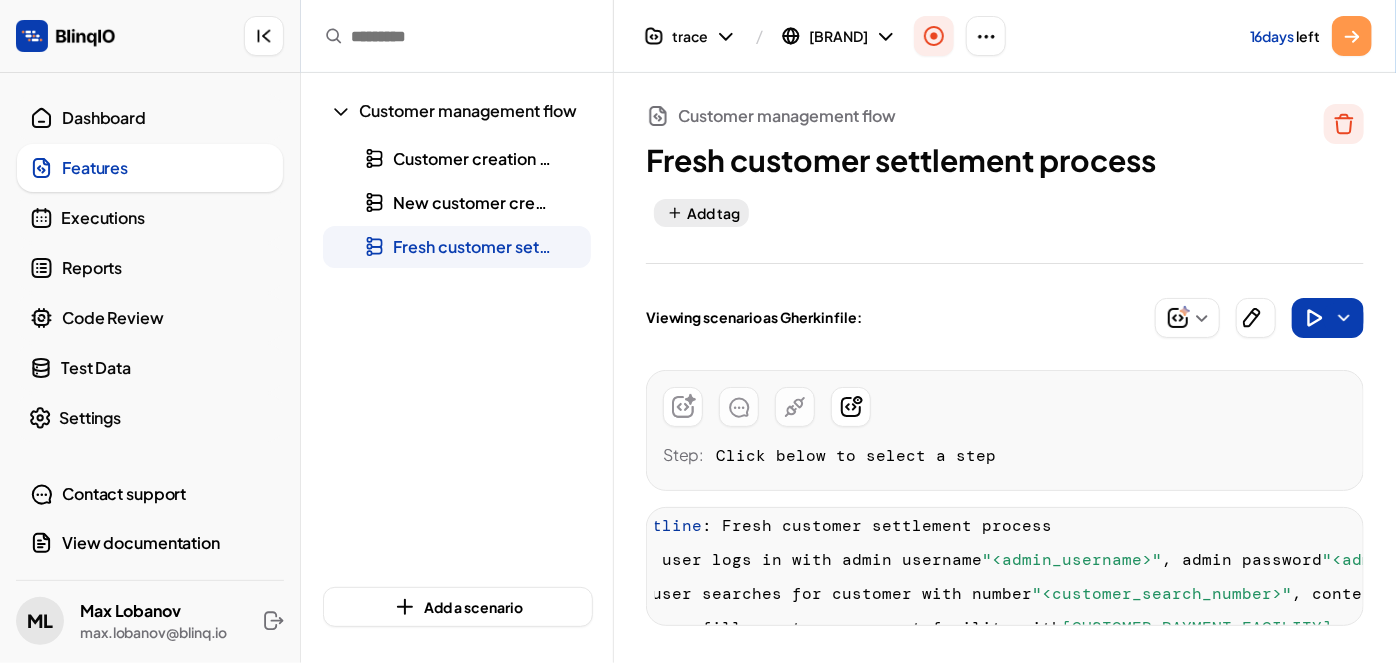 scroll, scrollTop: 0, scrollLeft: 127, axis: horizontal 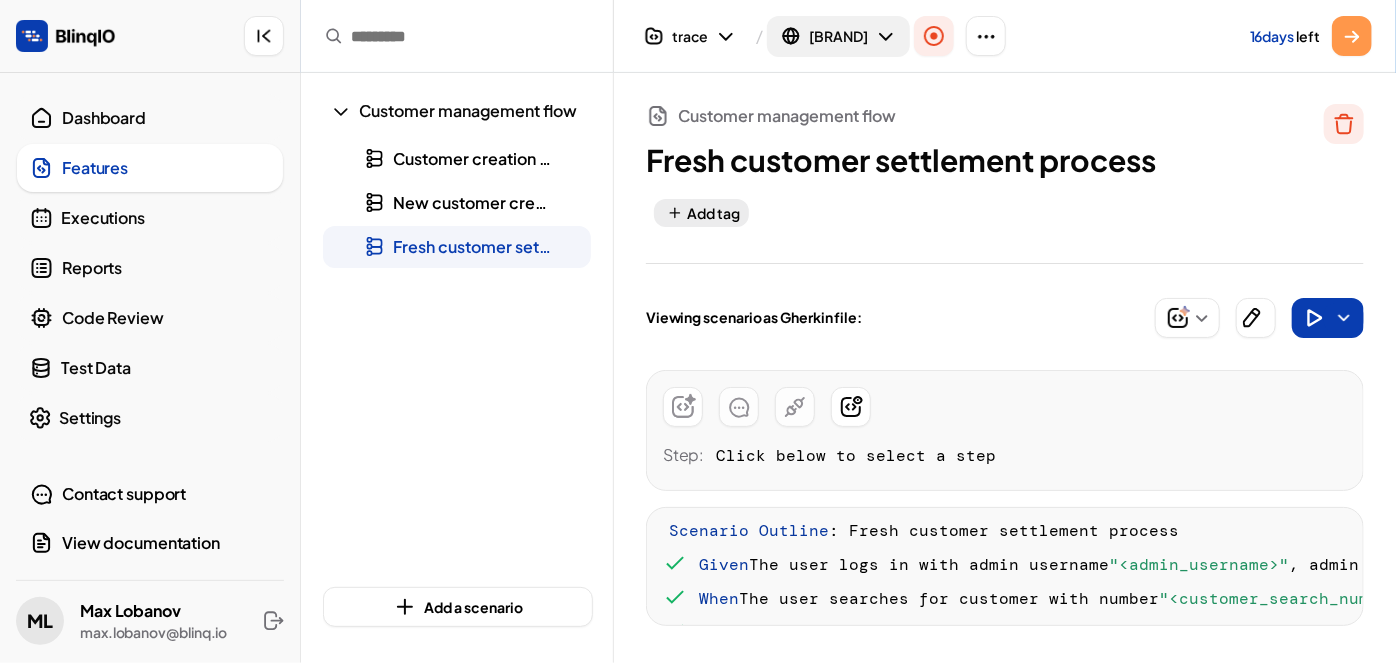 click 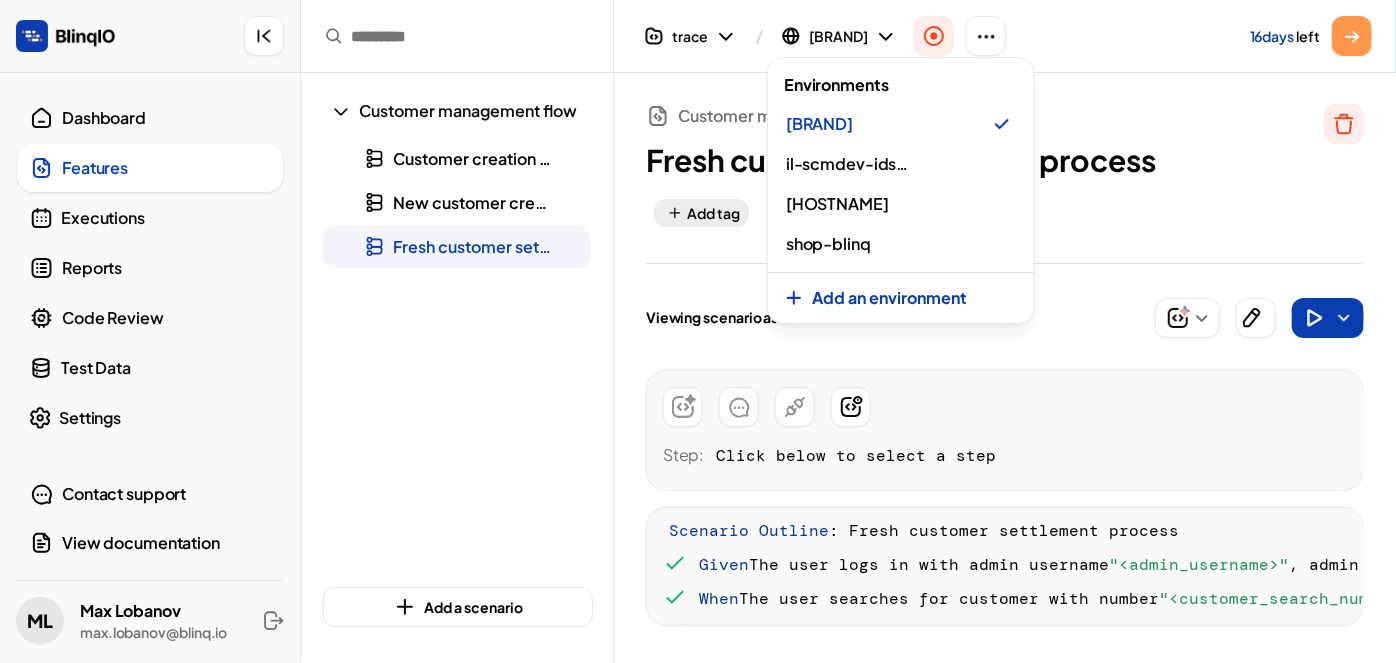 click at bounding box center [698, 331] 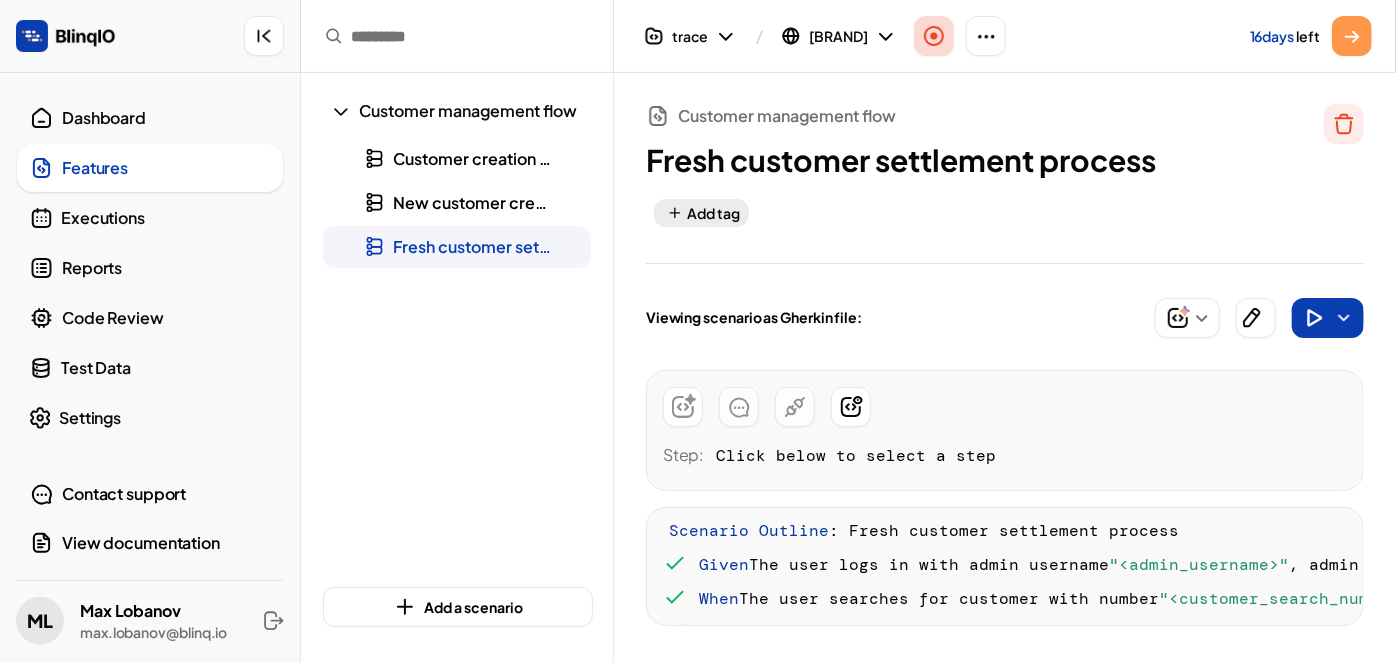 click at bounding box center (934, 36) 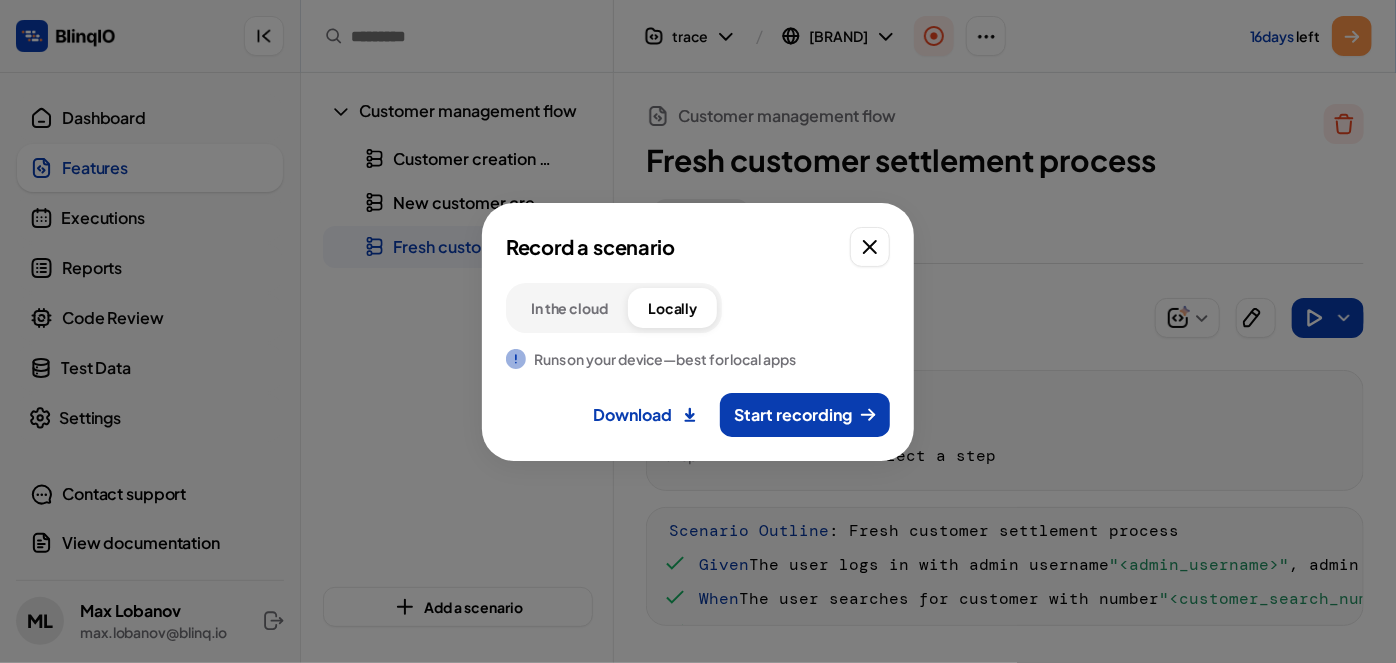 click on "In the cloud Locally" at bounding box center [614, 308] 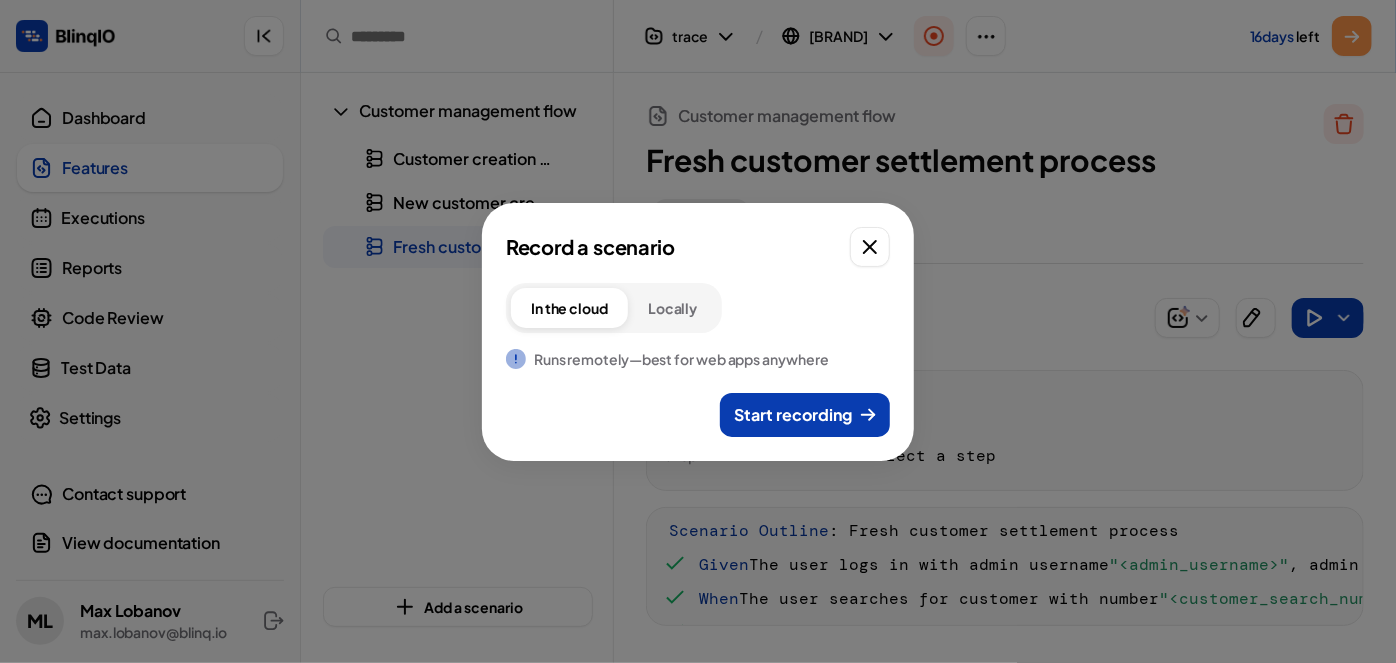 click on "Locally" at bounding box center [672, 308] 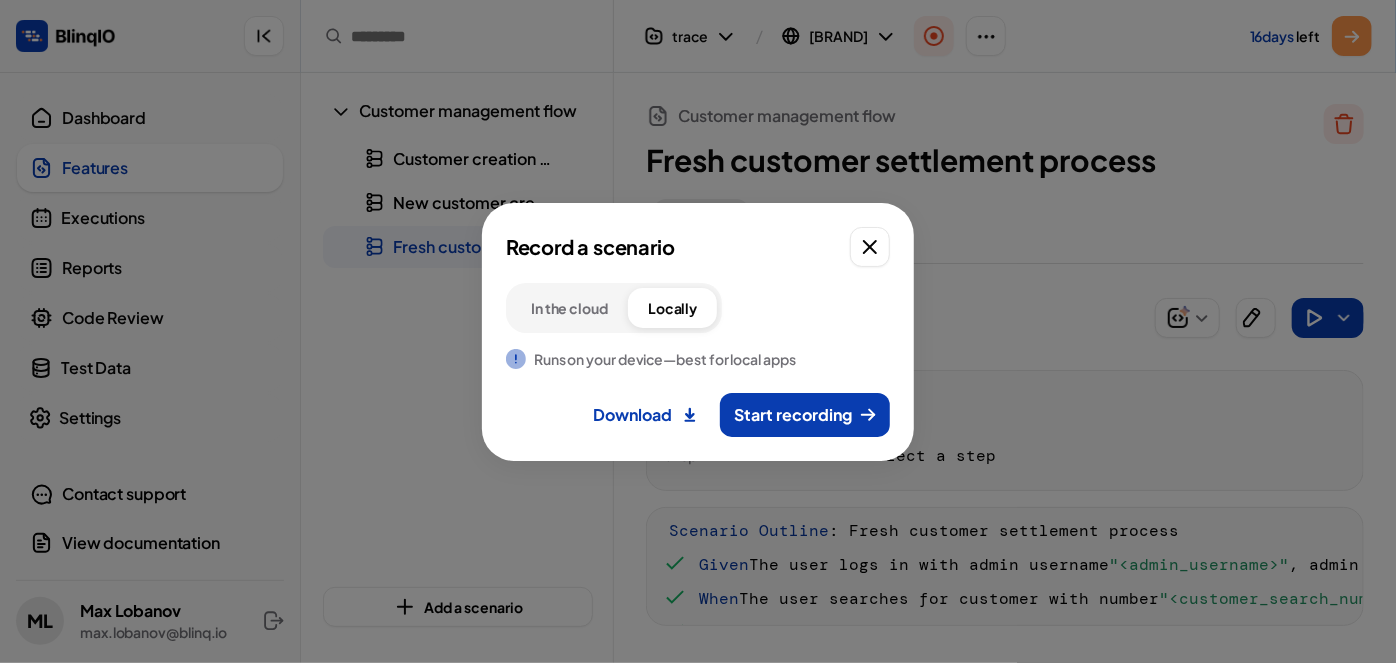 click on "In the cloud" at bounding box center [569, 308] 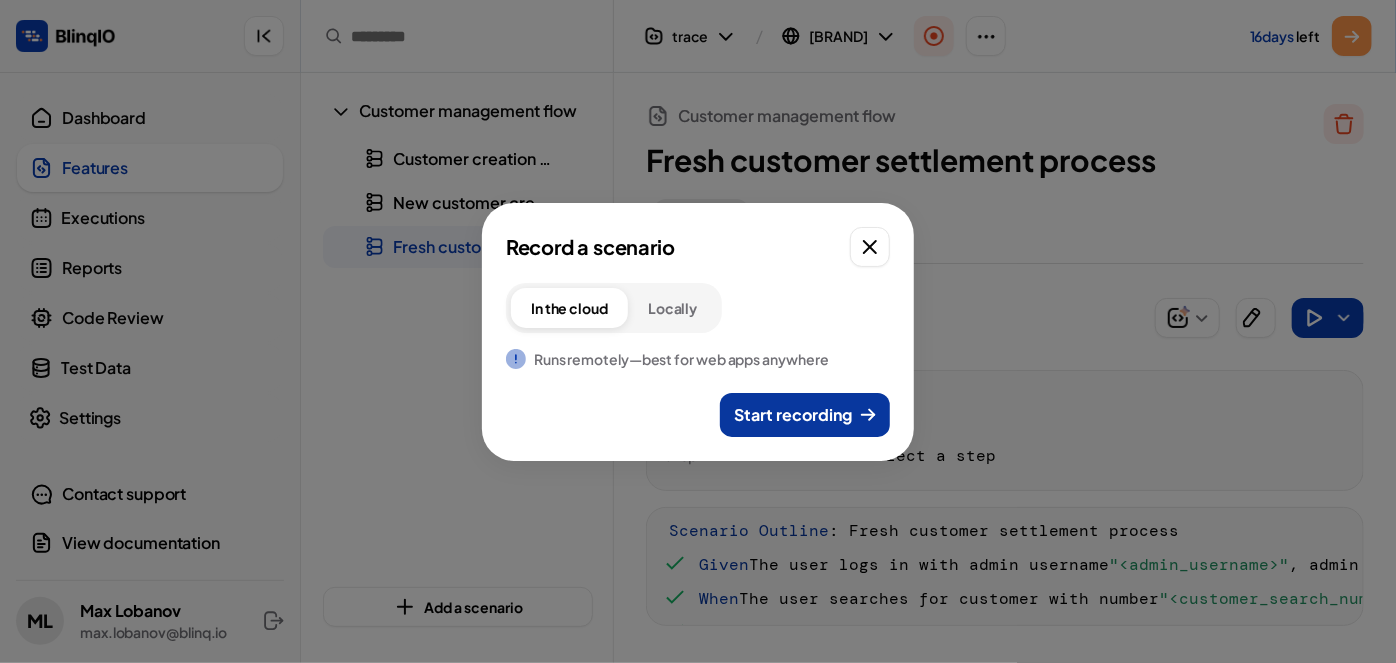 click on "Start recording" at bounding box center (805, 415) 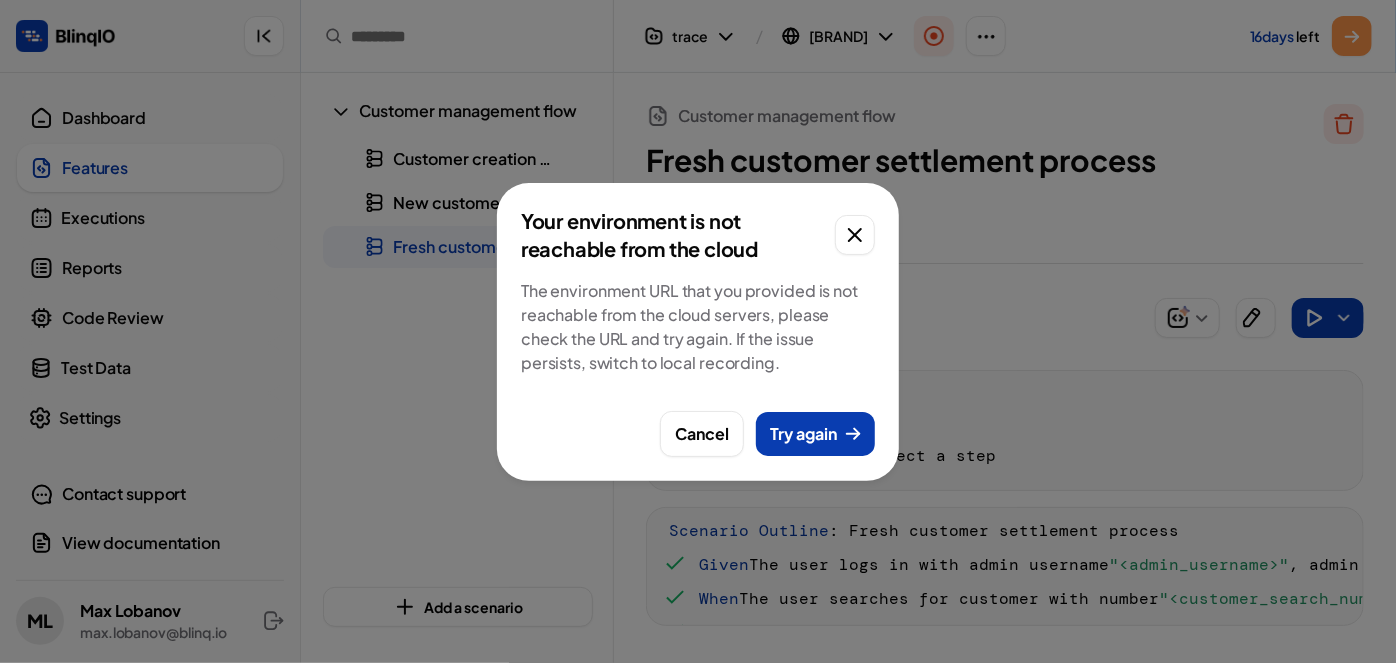 click on "Your environment is not reachable from the cloud" at bounding box center (698, 235) 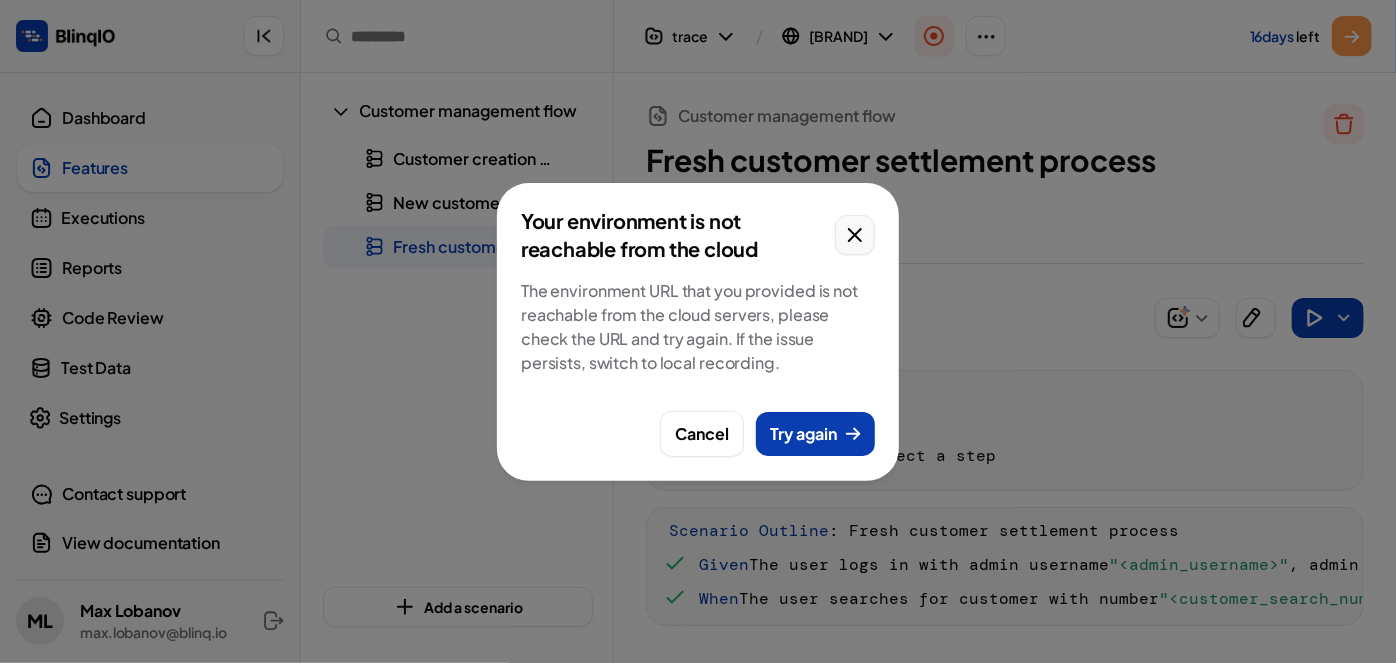 click 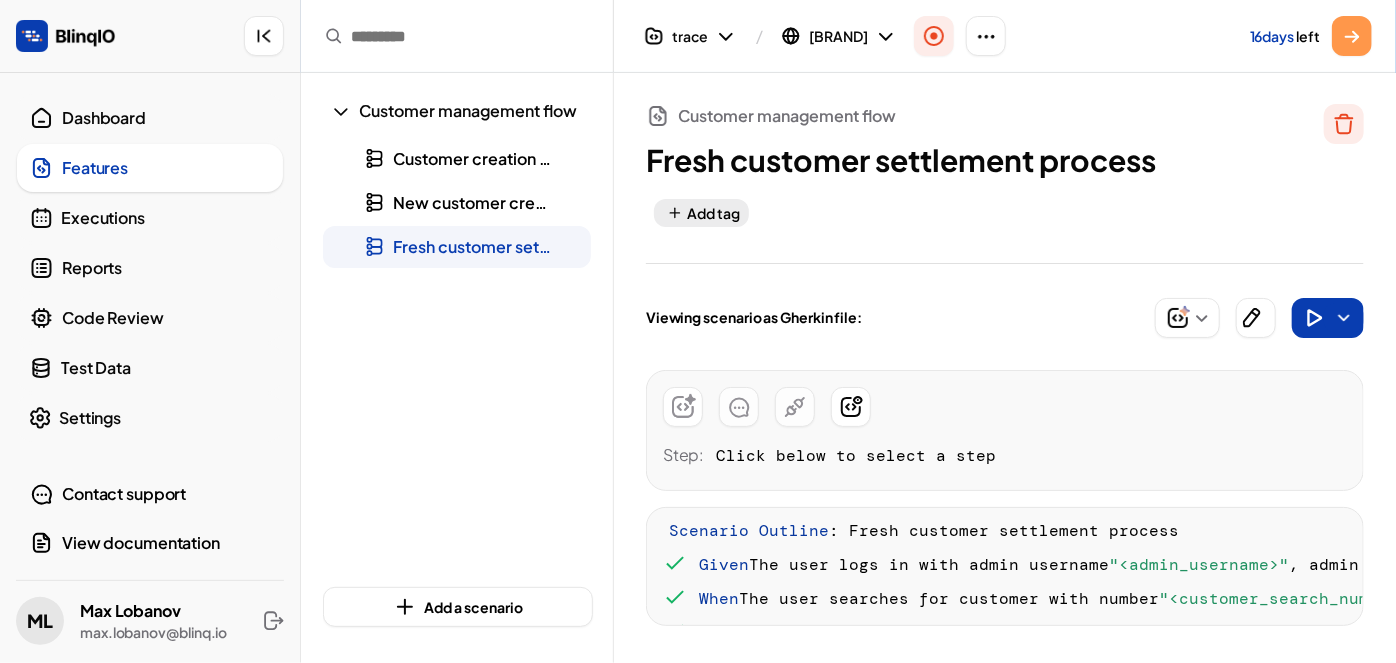 click on "Add tag" at bounding box center (950, 215) 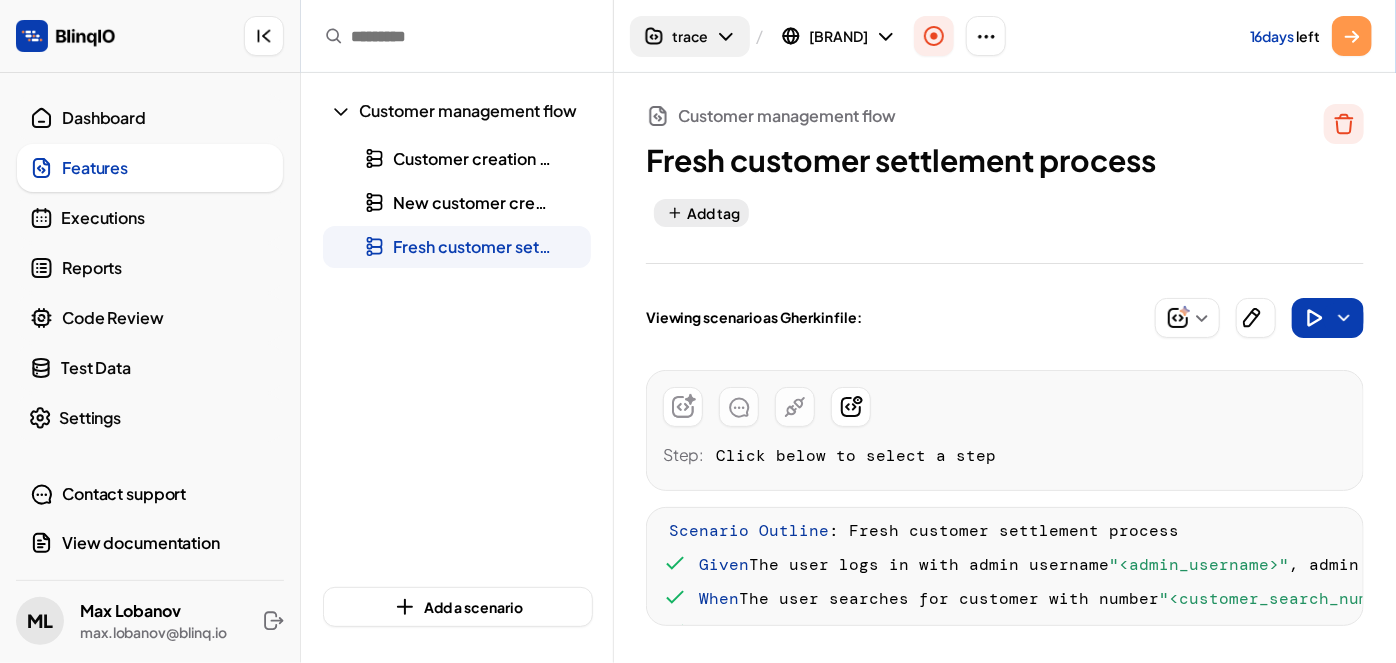 click on "trace" at bounding box center [690, 36] 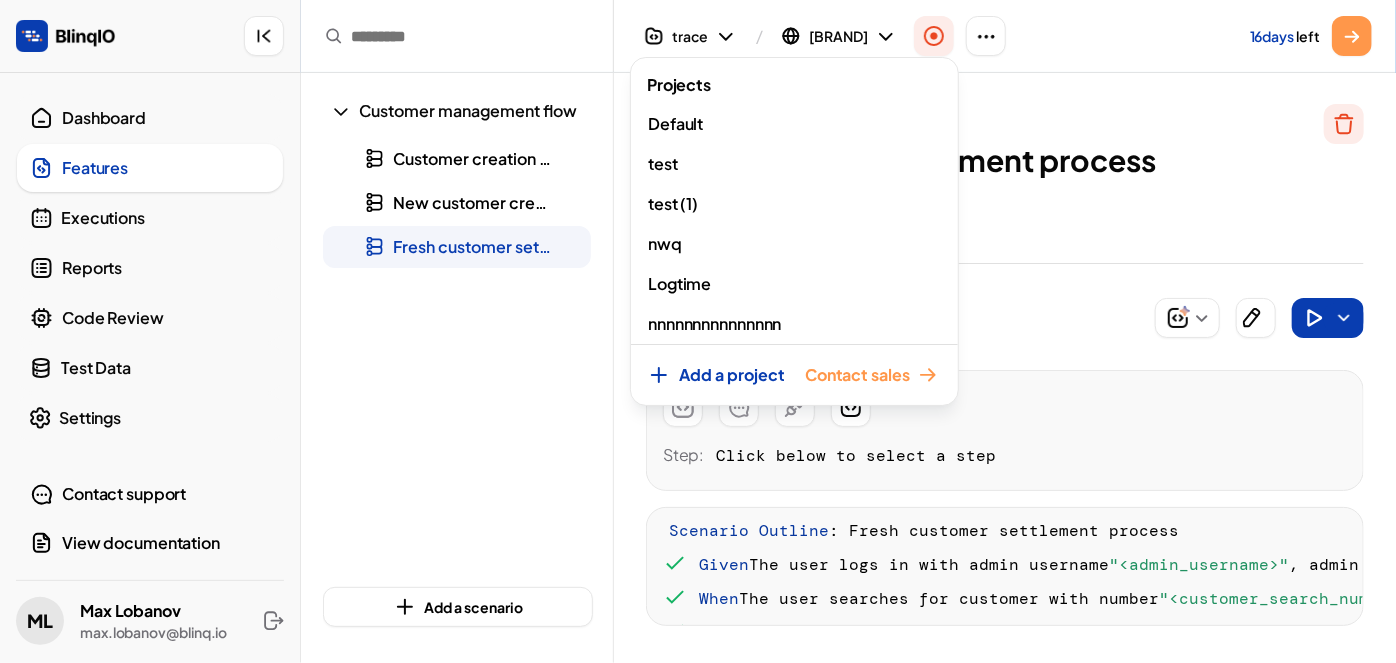 click at bounding box center [698, 331] 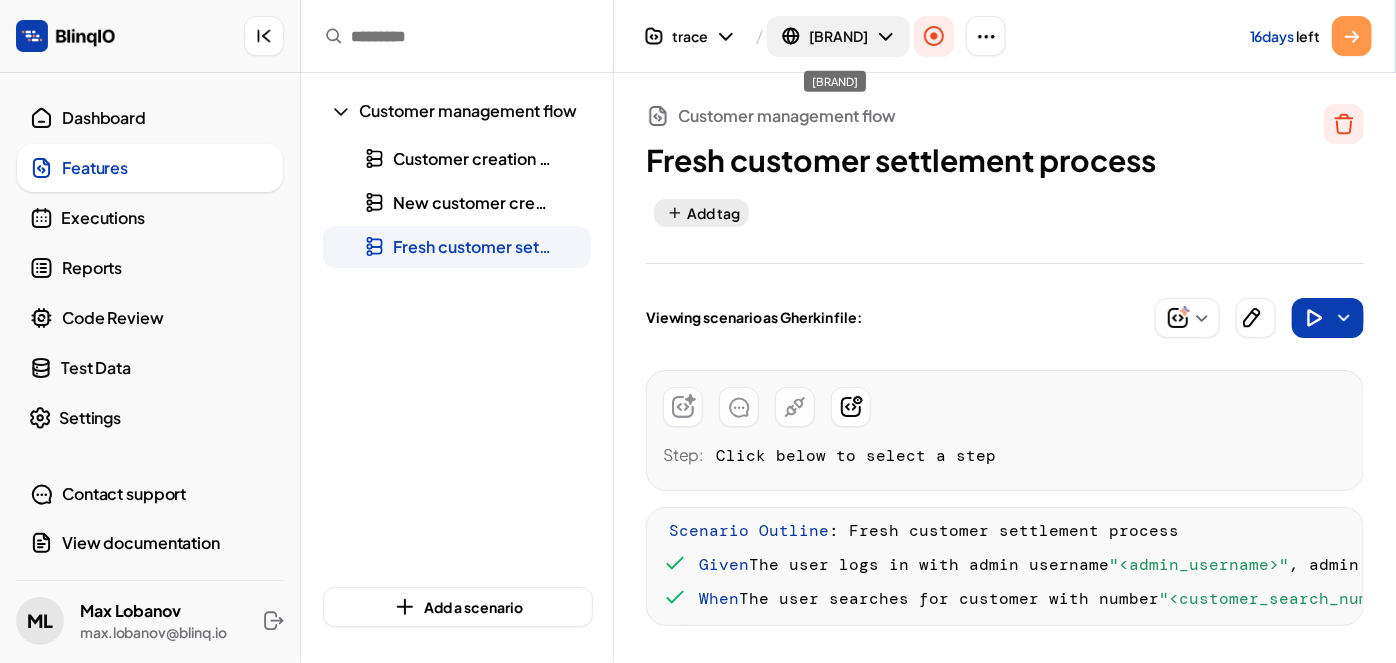 click on "[BRAND]" at bounding box center [838, 36] 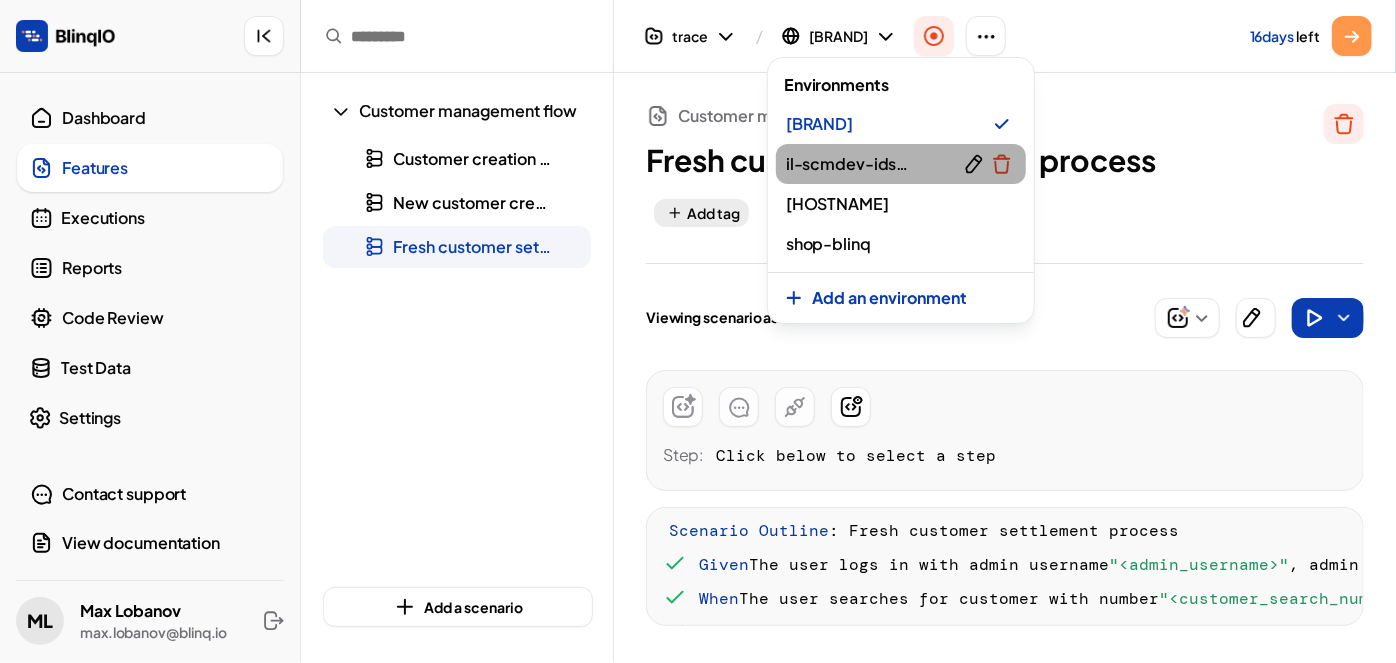 click on "il-scmdev-idscloud" at bounding box center (849, 164) 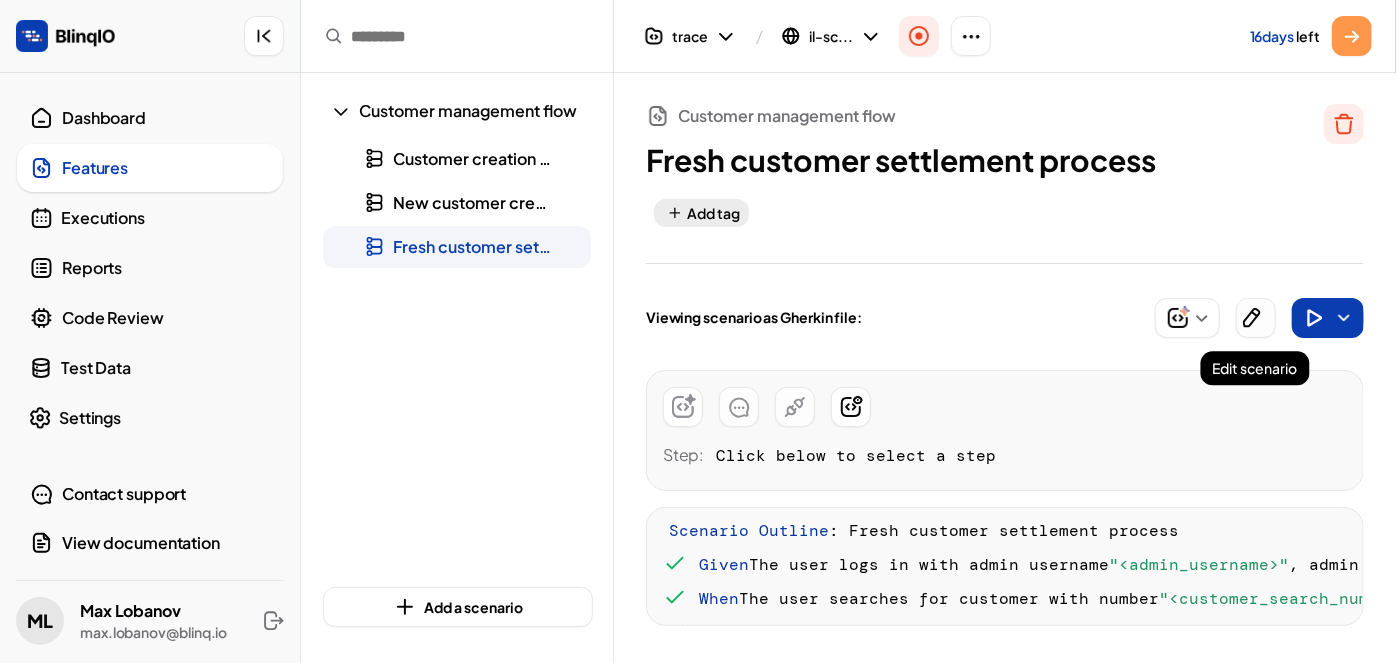 click at bounding box center [1256, 318] 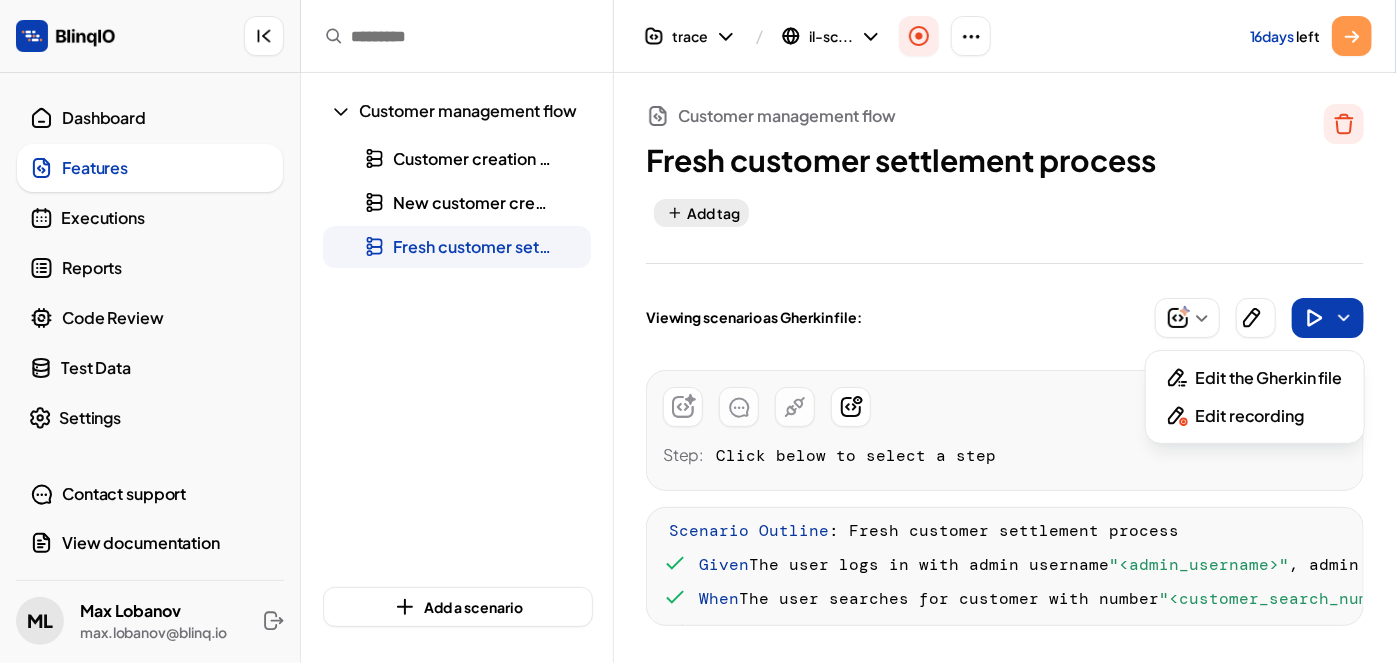 click on "Edit recording" at bounding box center [1250, 416] 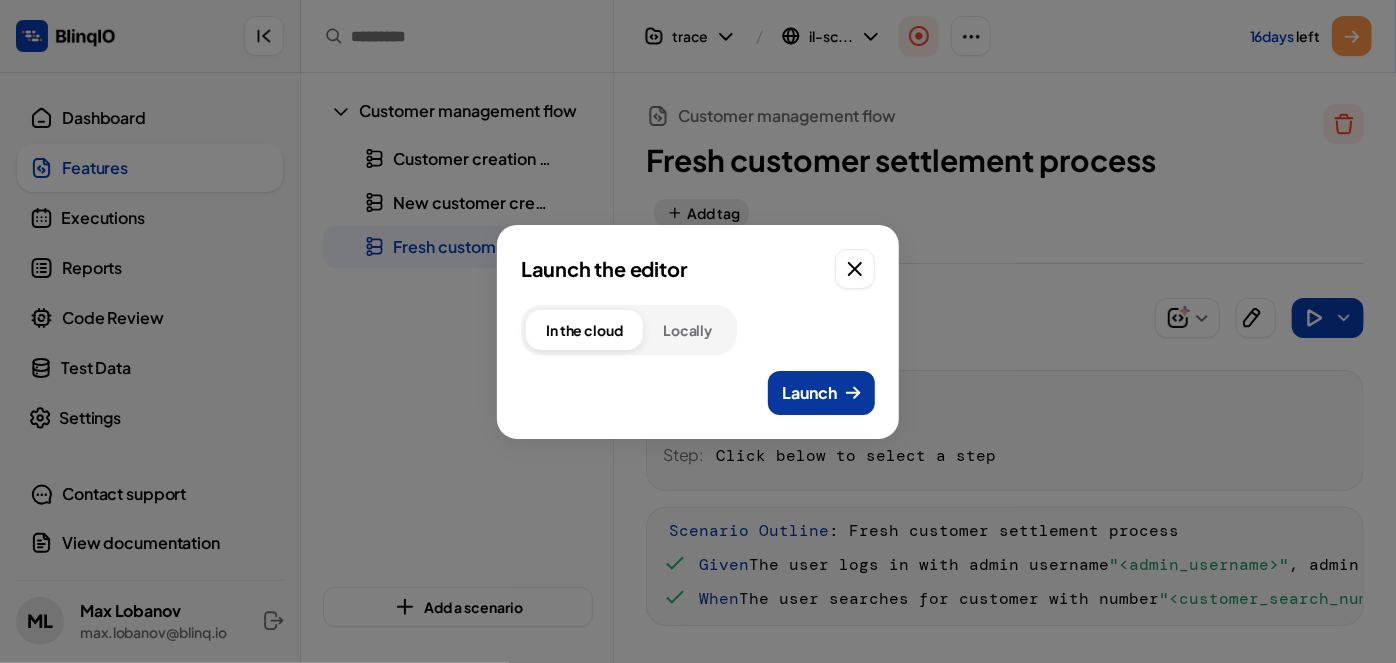 click on "Launch" at bounding box center [821, 393] 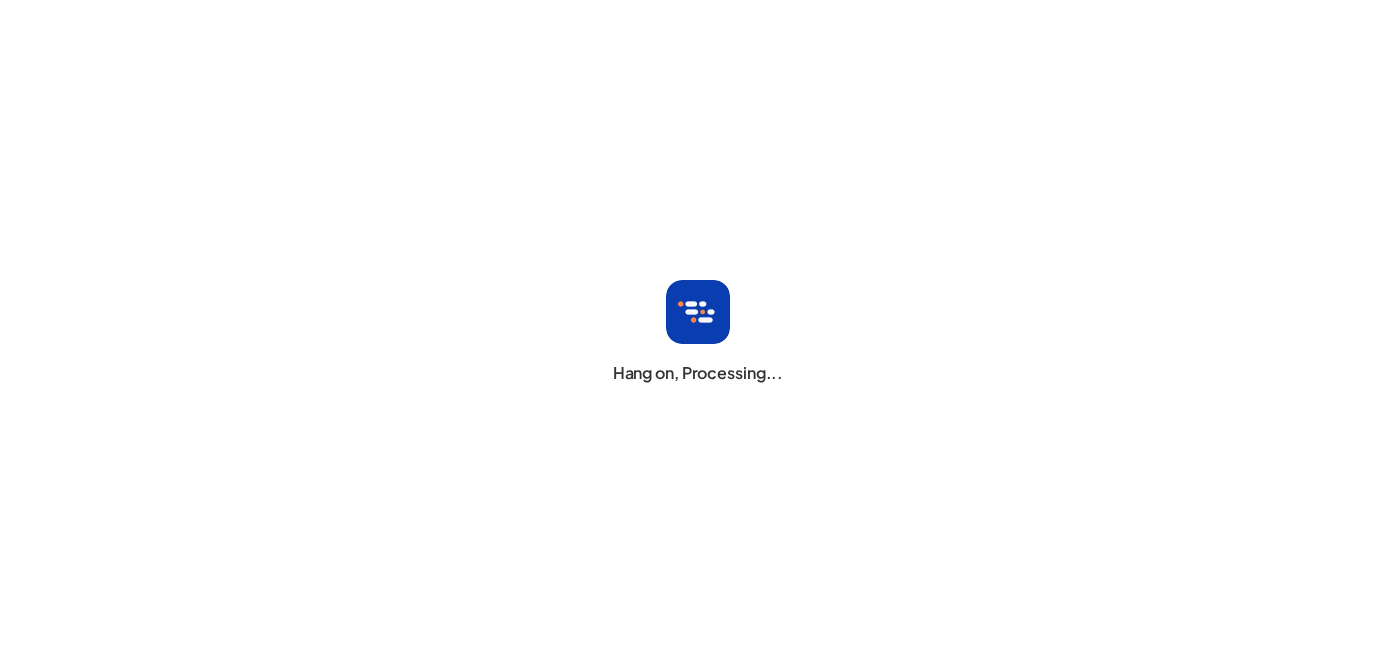 scroll, scrollTop: 0, scrollLeft: 0, axis: both 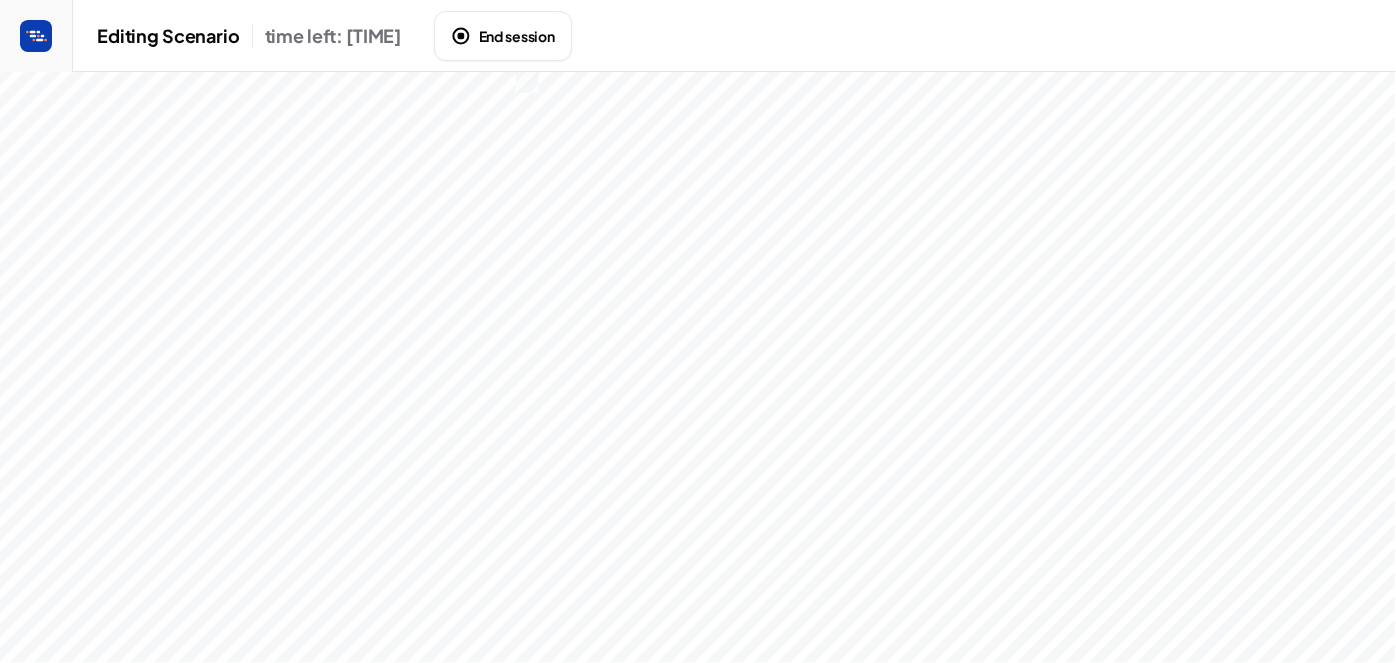 click on "End session" at bounding box center (503, 36) 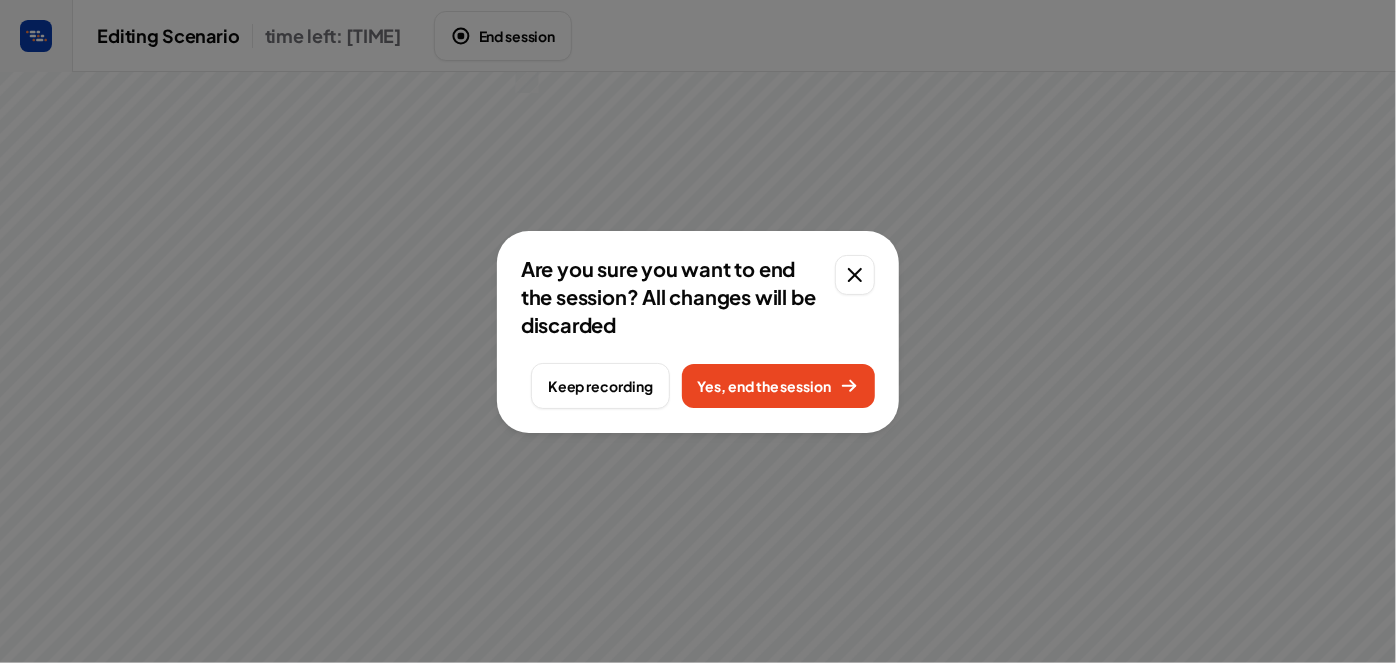 click on "Yes, end the session" at bounding box center (778, 386) 